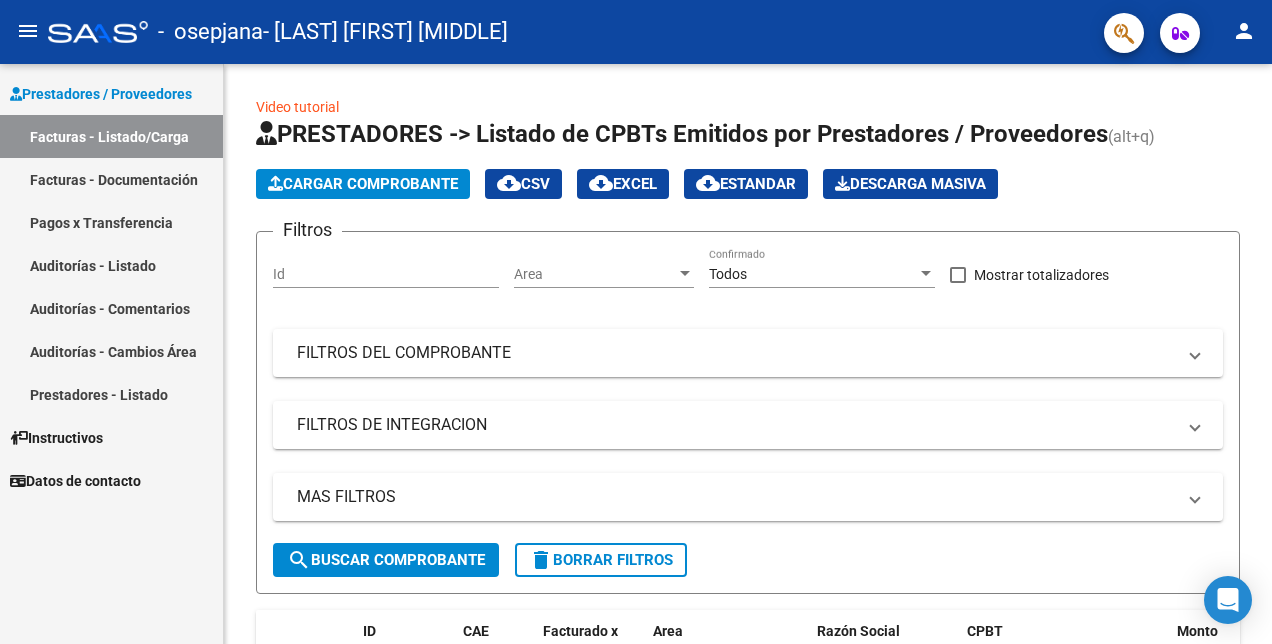 scroll, scrollTop: 0, scrollLeft: 0, axis: both 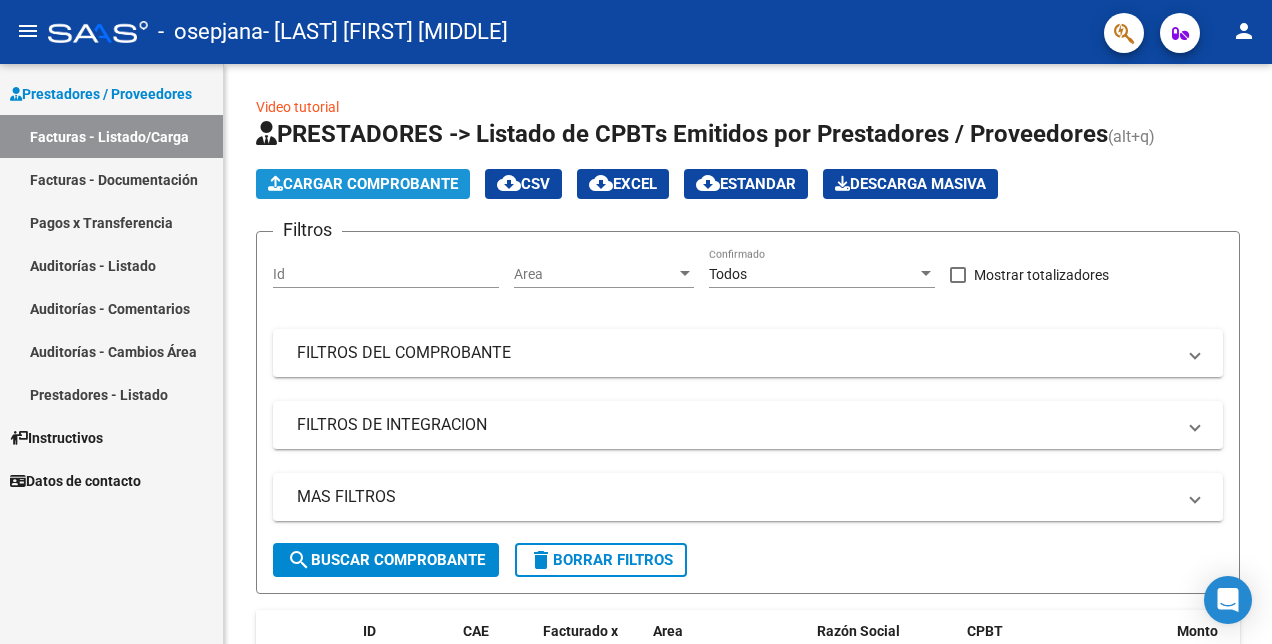 click on "Cargar Comprobante" 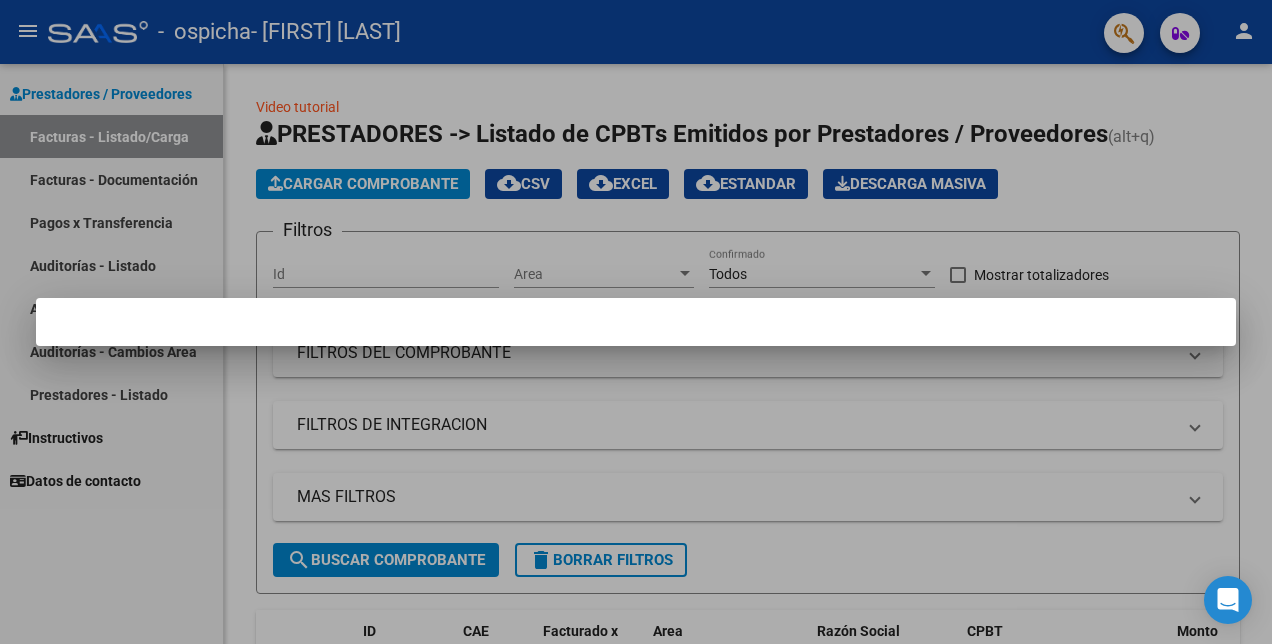 scroll, scrollTop: 0, scrollLeft: 0, axis: both 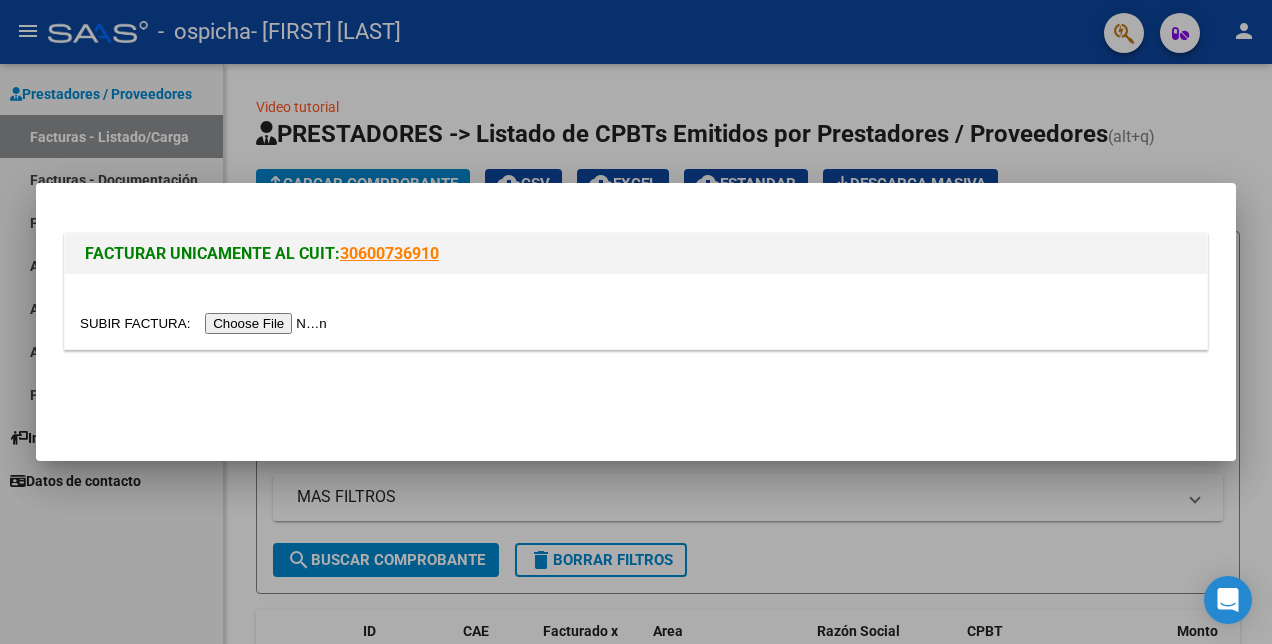 click at bounding box center [206, 323] 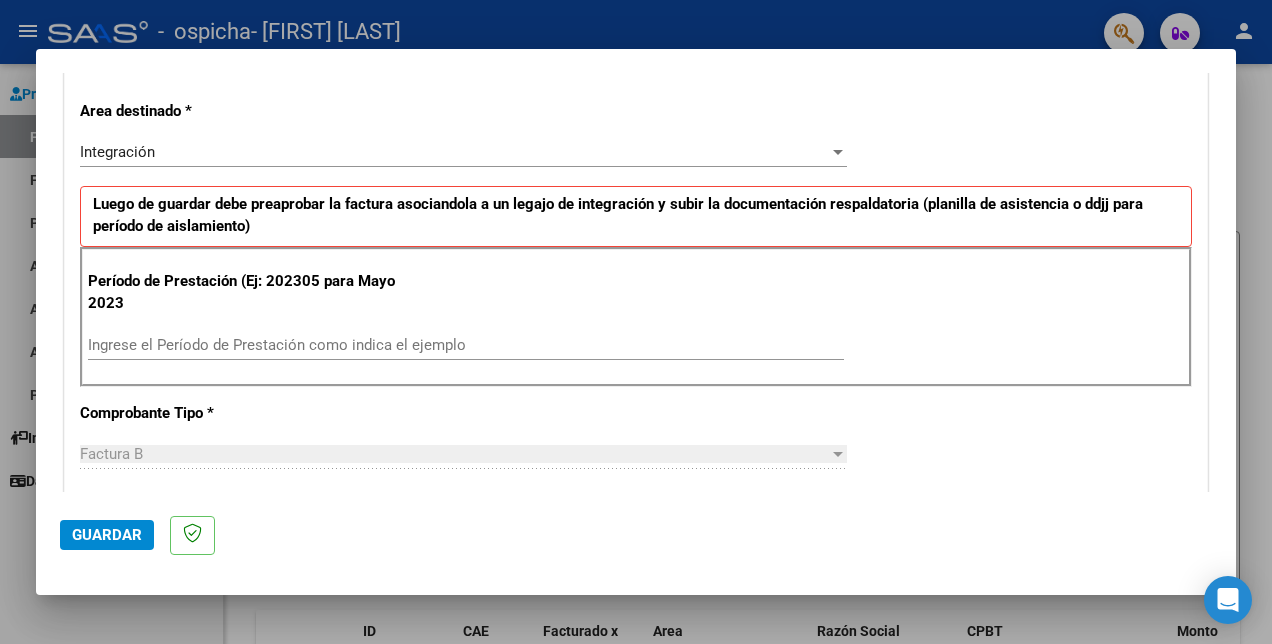 scroll, scrollTop: 478, scrollLeft: 0, axis: vertical 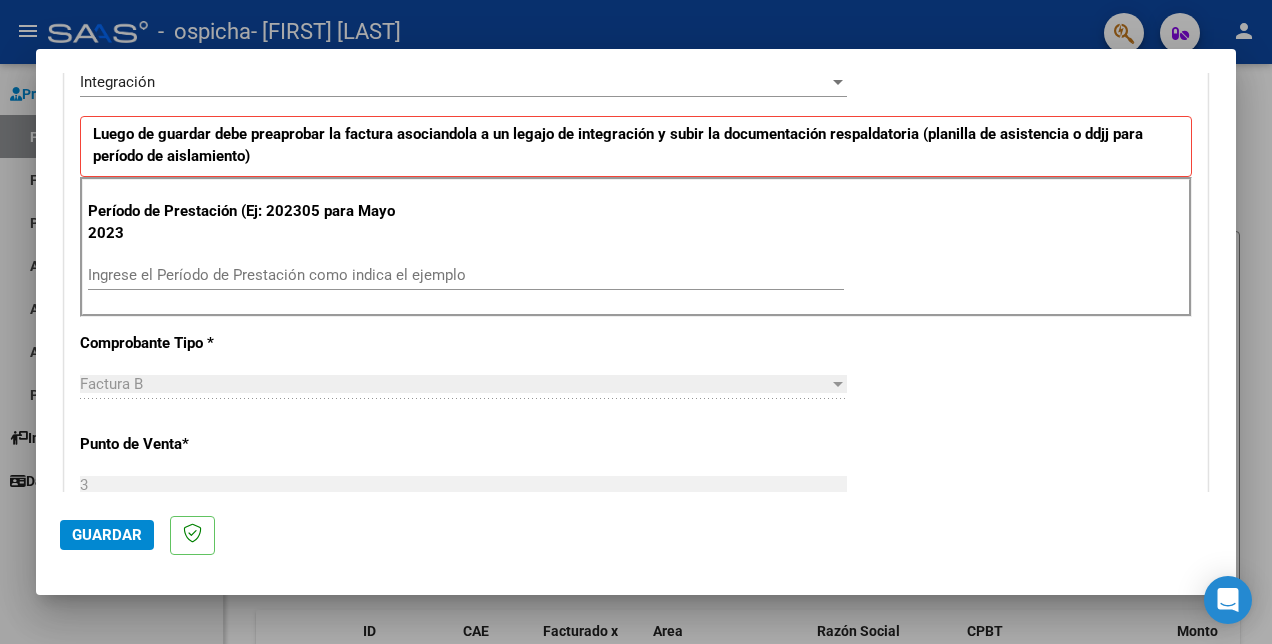 click on "Período de Prestación (Ej: 202305 para Mayo 2023    Ingrese el Período de Prestación como indica el ejemplo" at bounding box center [636, 247] 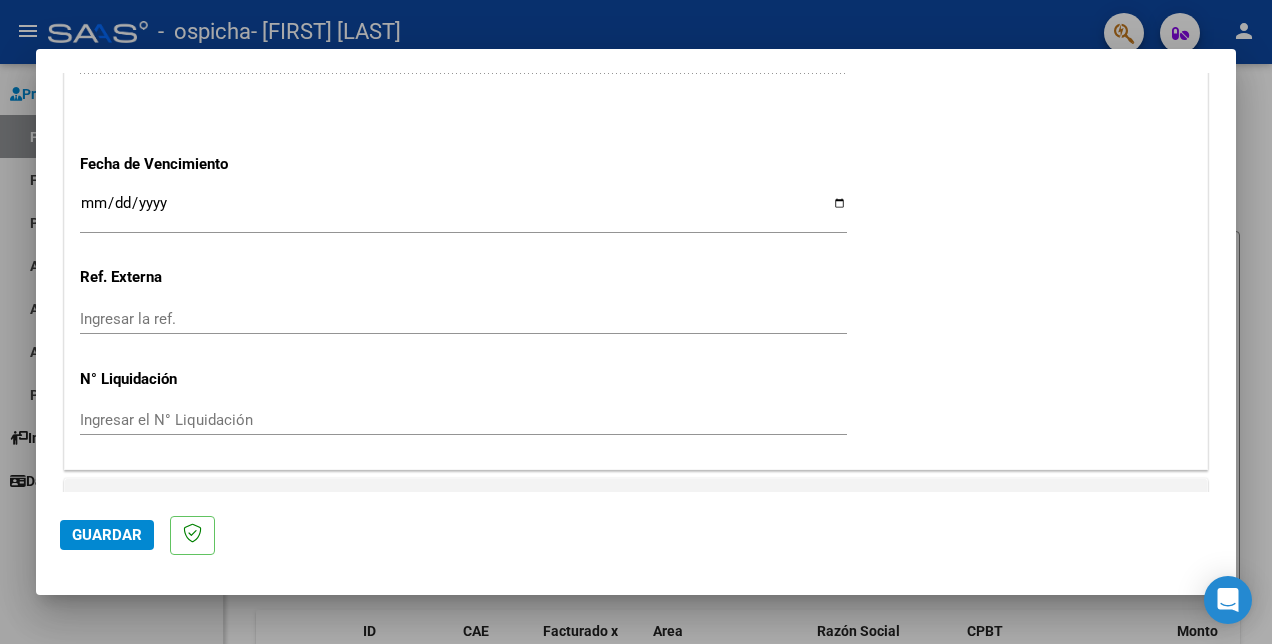 scroll, scrollTop: 1365, scrollLeft: 0, axis: vertical 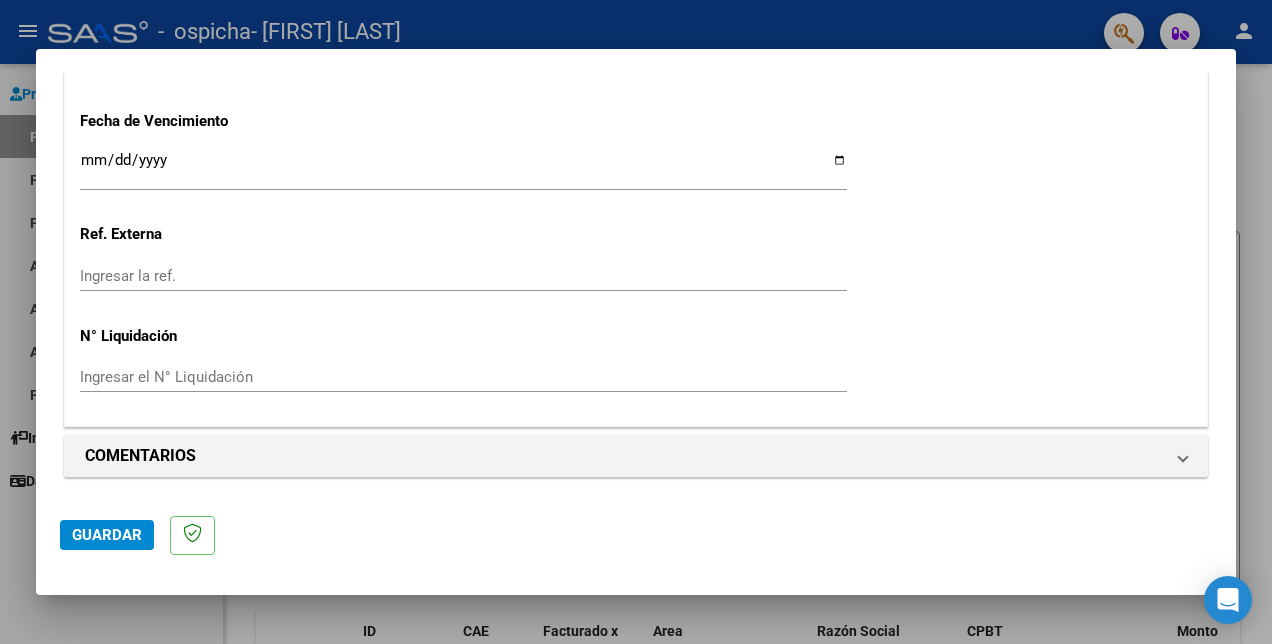 type on "202507" 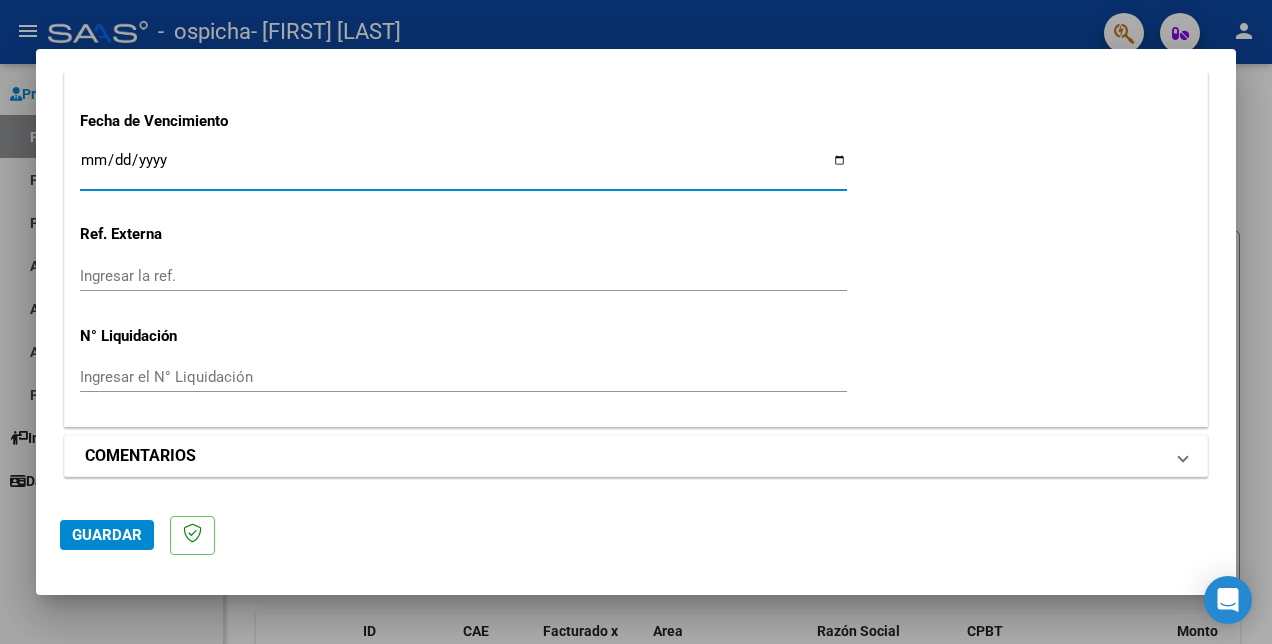 type on "[DATE]" 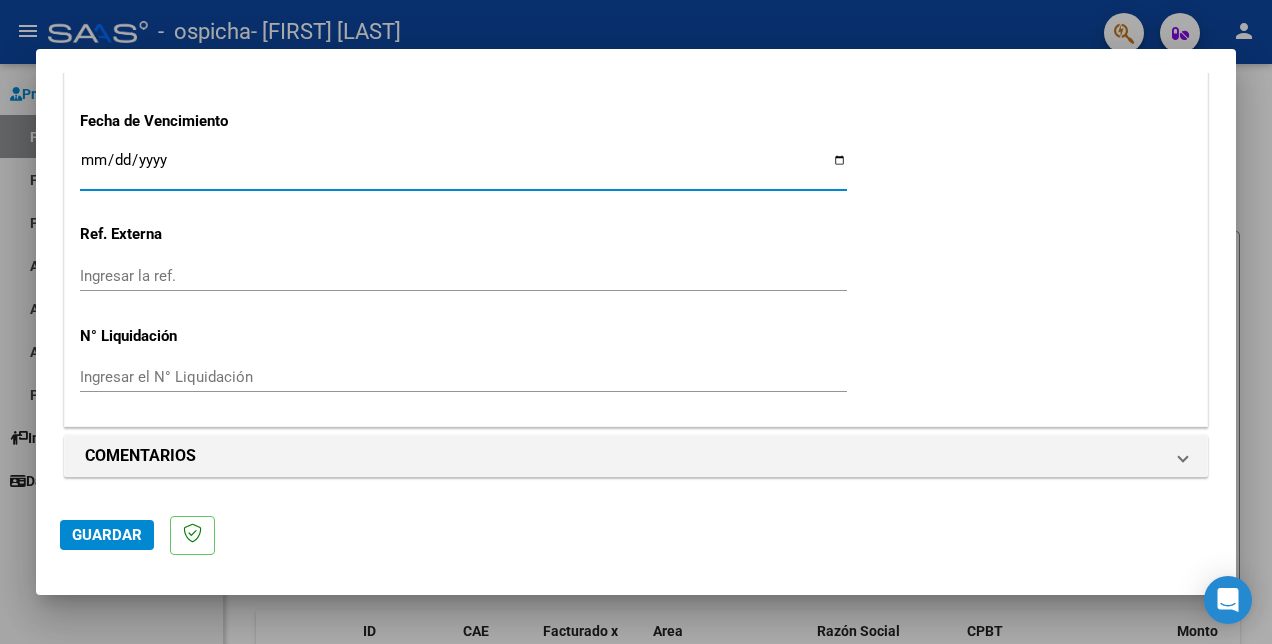 click on "Guardar" 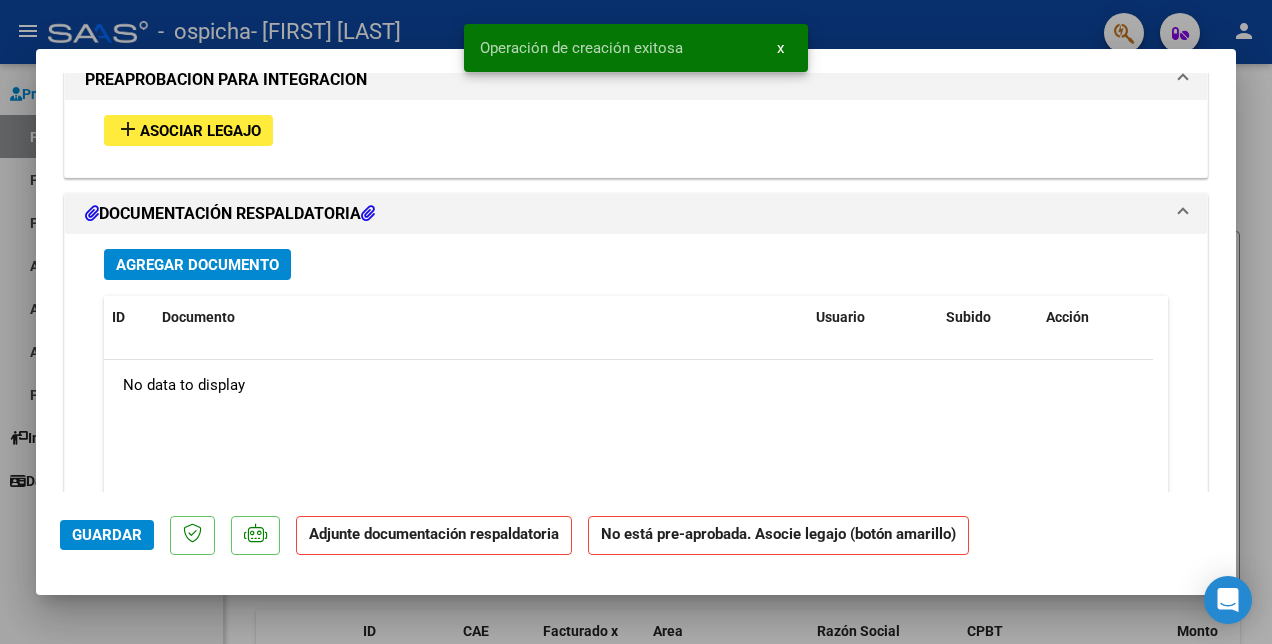 scroll, scrollTop: 1734, scrollLeft: 0, axis: vertical 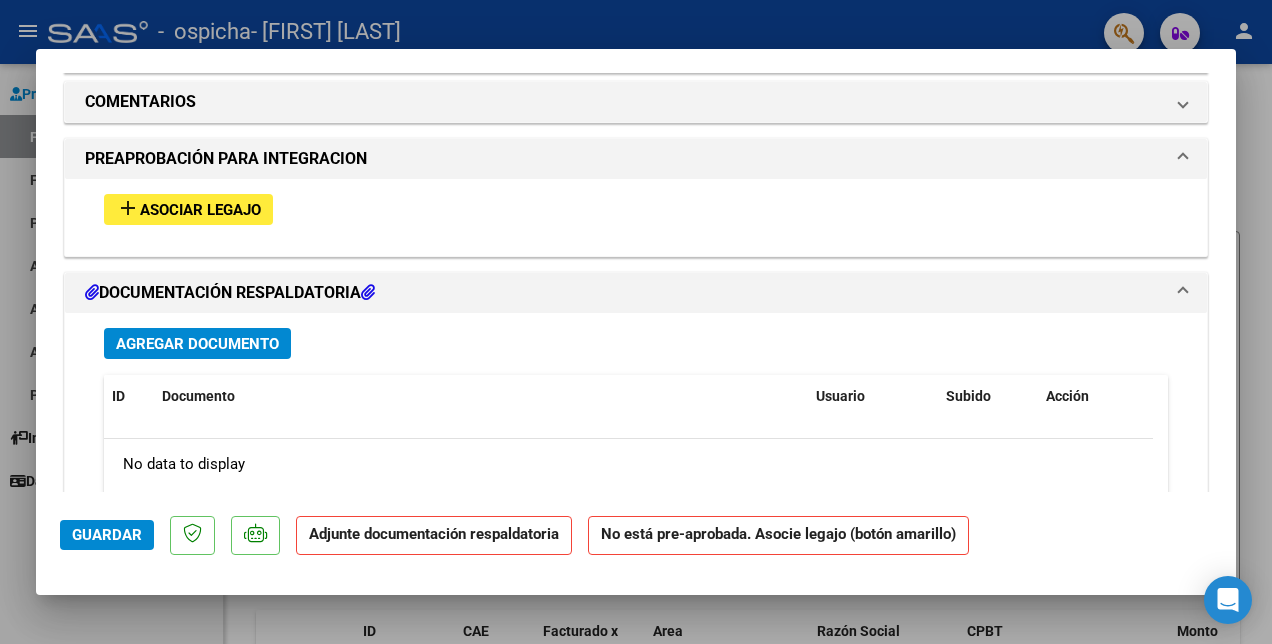 click on "add Asociar Legajo" at bounding box center [188, 209] 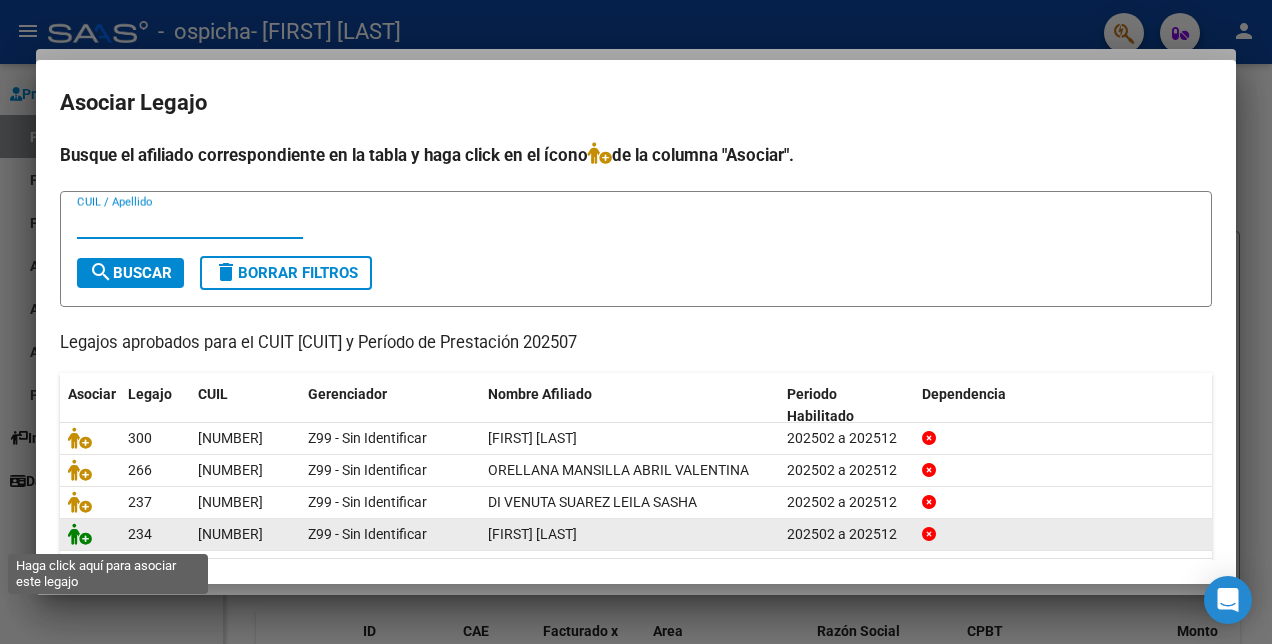 click 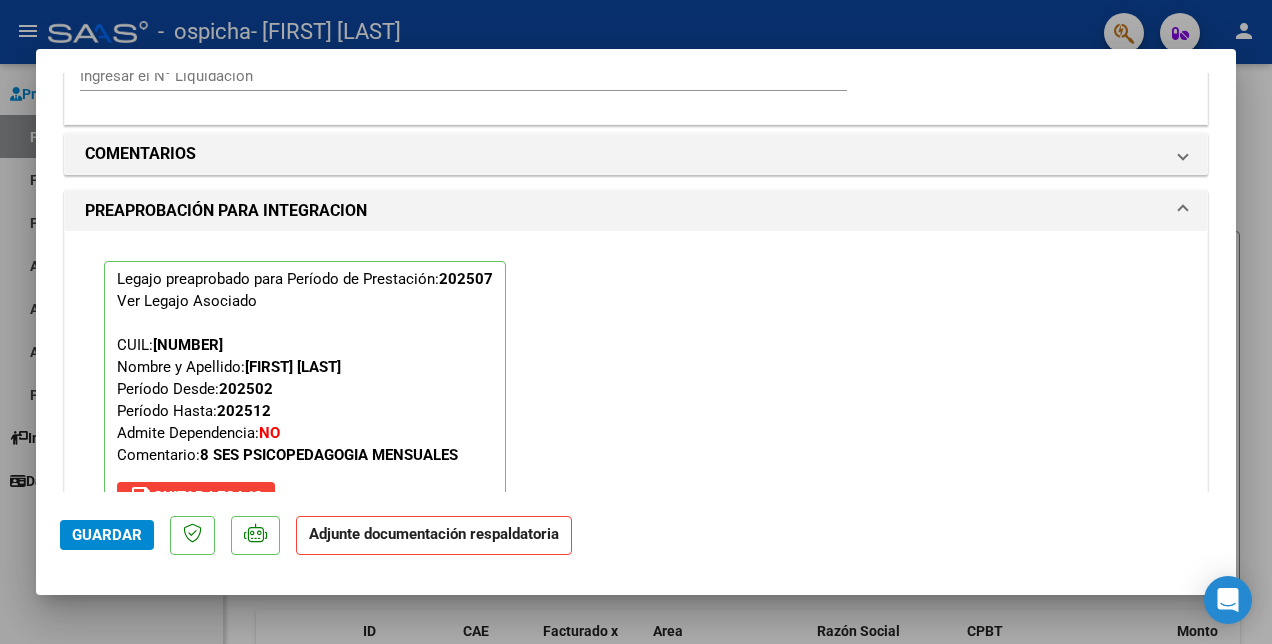 scroll, scrollTop: 2291, scrollLeft: 0, axis: vertical 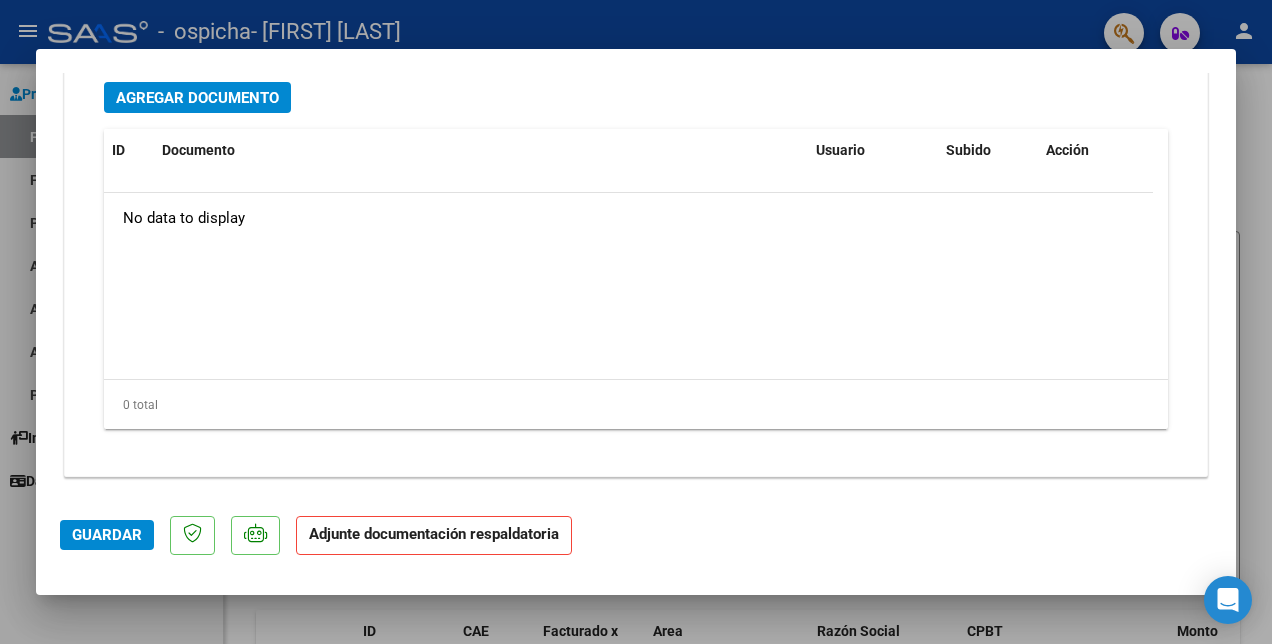 click on "Agregar Documento ID Documento Usuario Subido Acción No data to display  0 total   1" at bounding box center [636, 263] 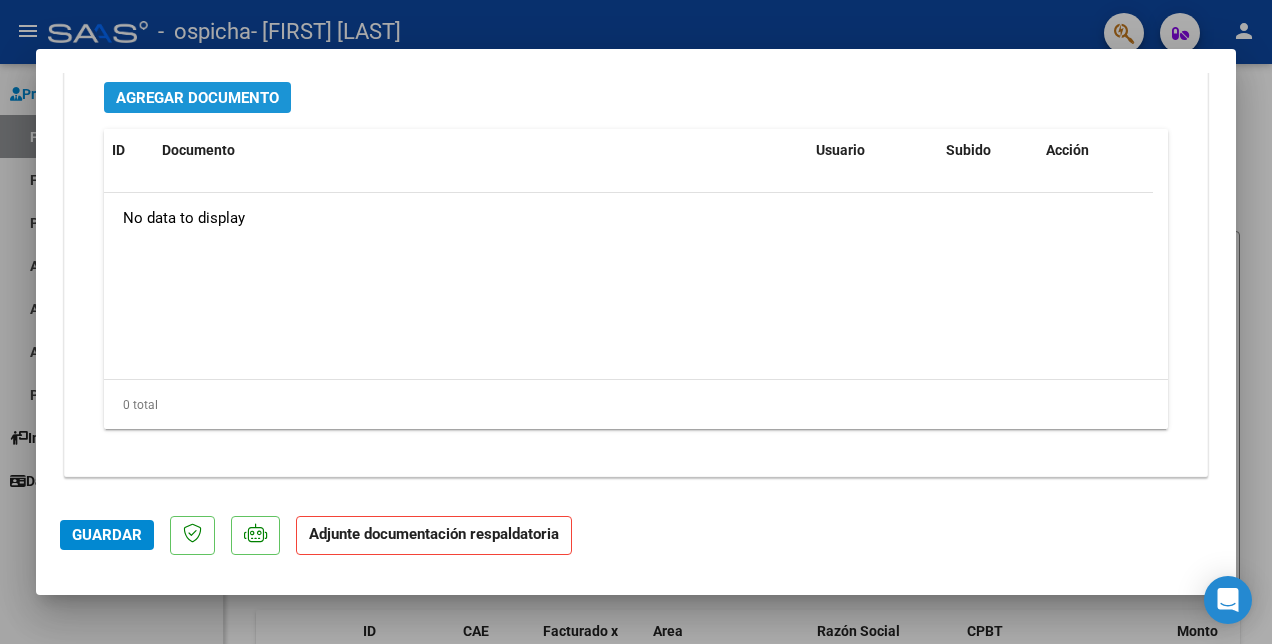 click on "Agregar Documento" at bounding box center (197, 97) 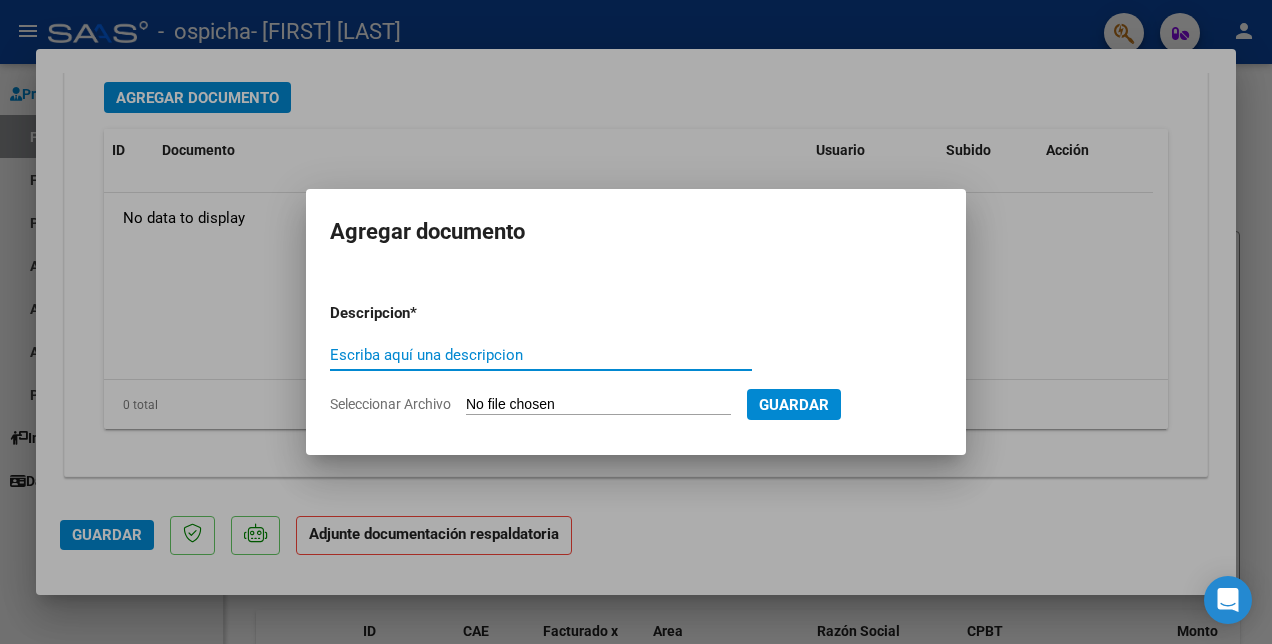 click on "Escriba aquí una descripcion" at bounding box center (541, 355) 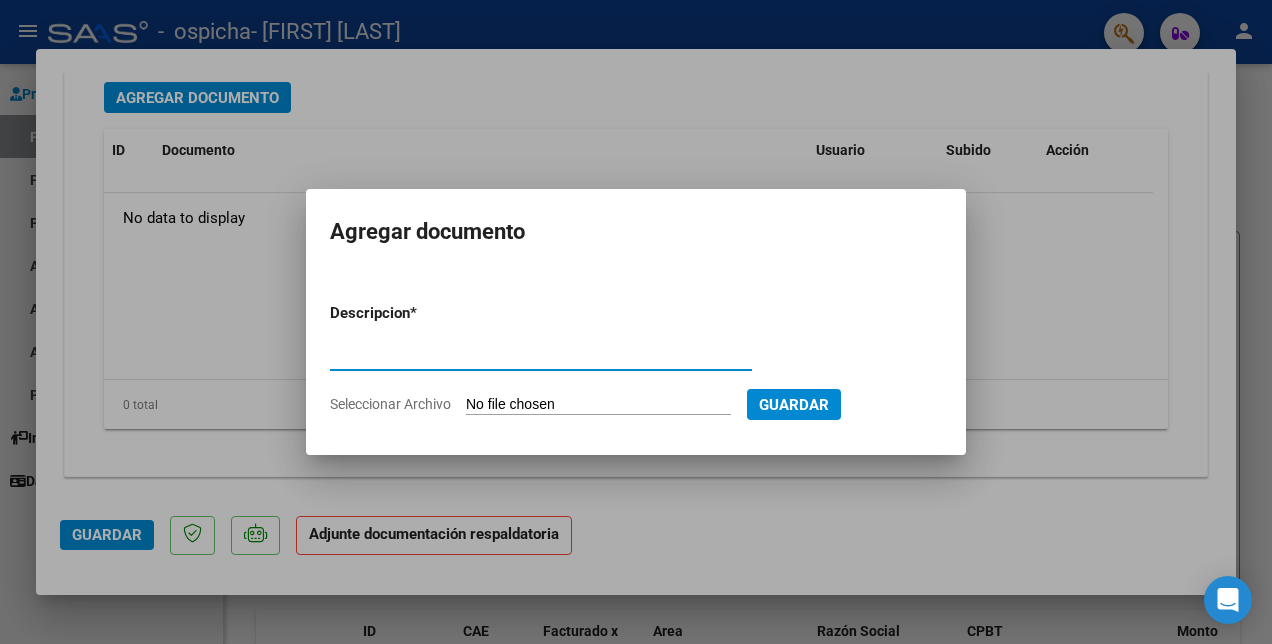 type on "PLANILLA ASISTENCIA" 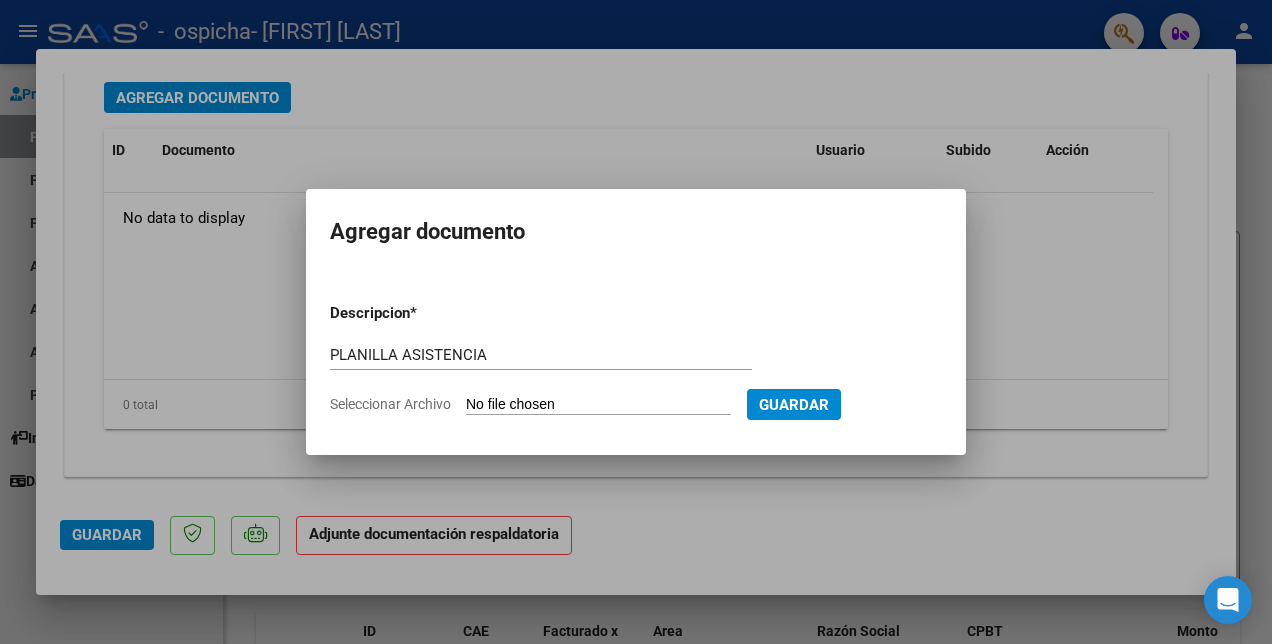 click on "Seleccionar Archivo" at bounding box center (598, 405) 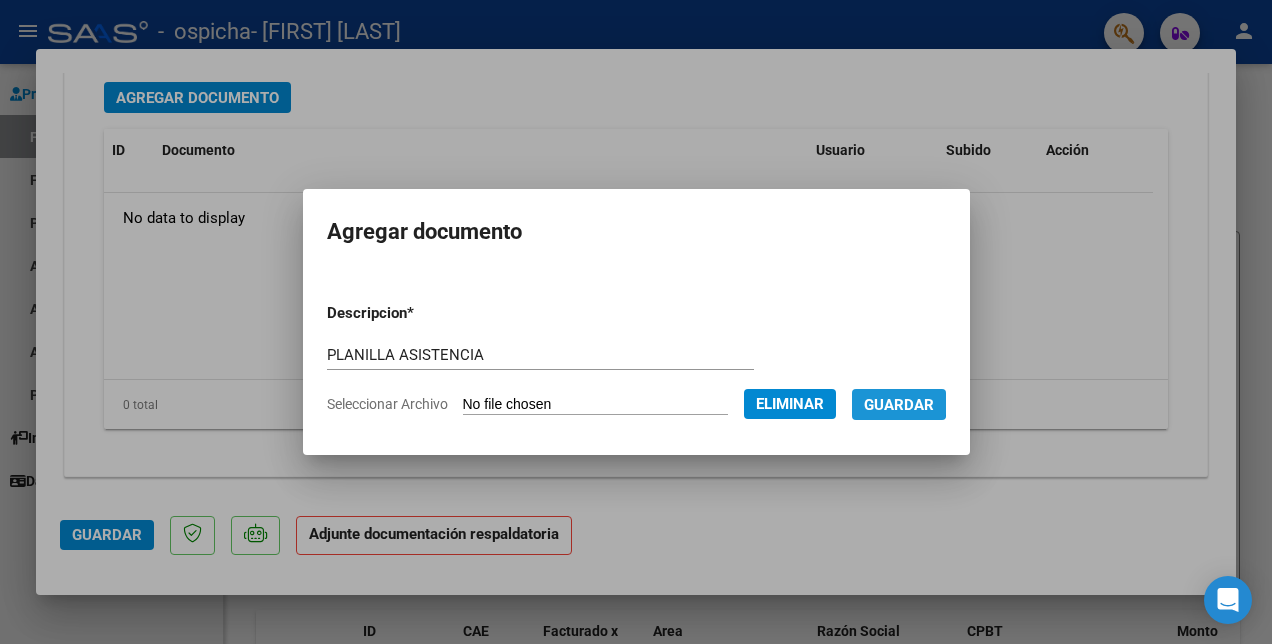 click on "Guardar" at bounding box center [899, 405] 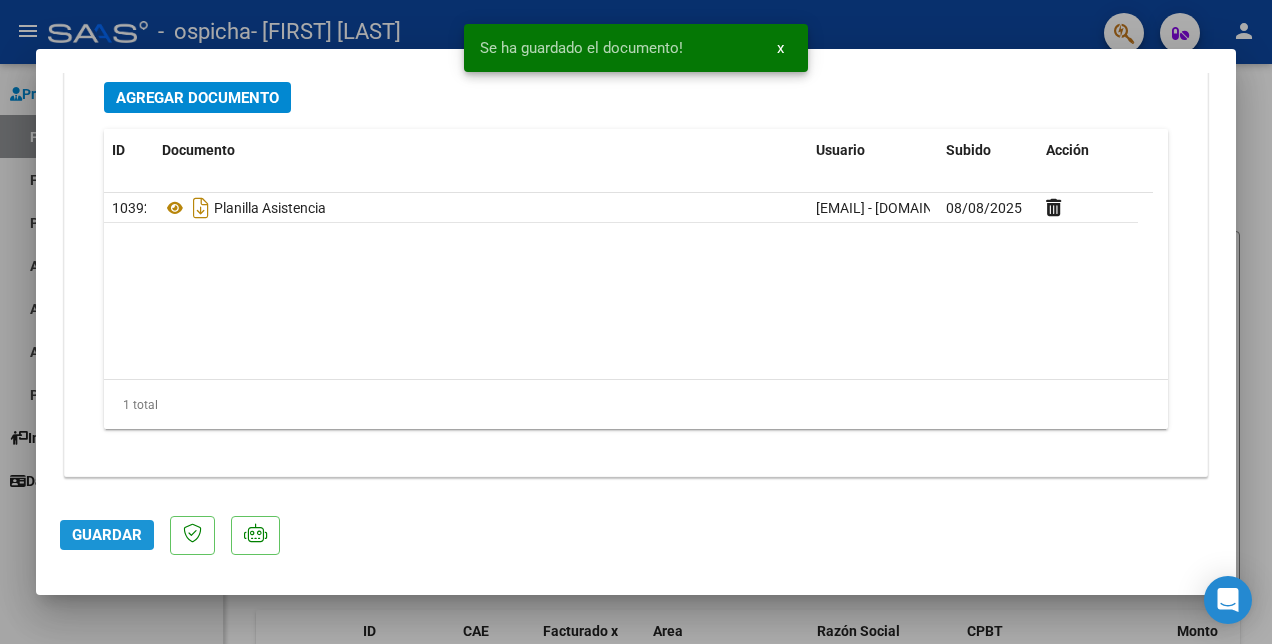 click on "Guardar" 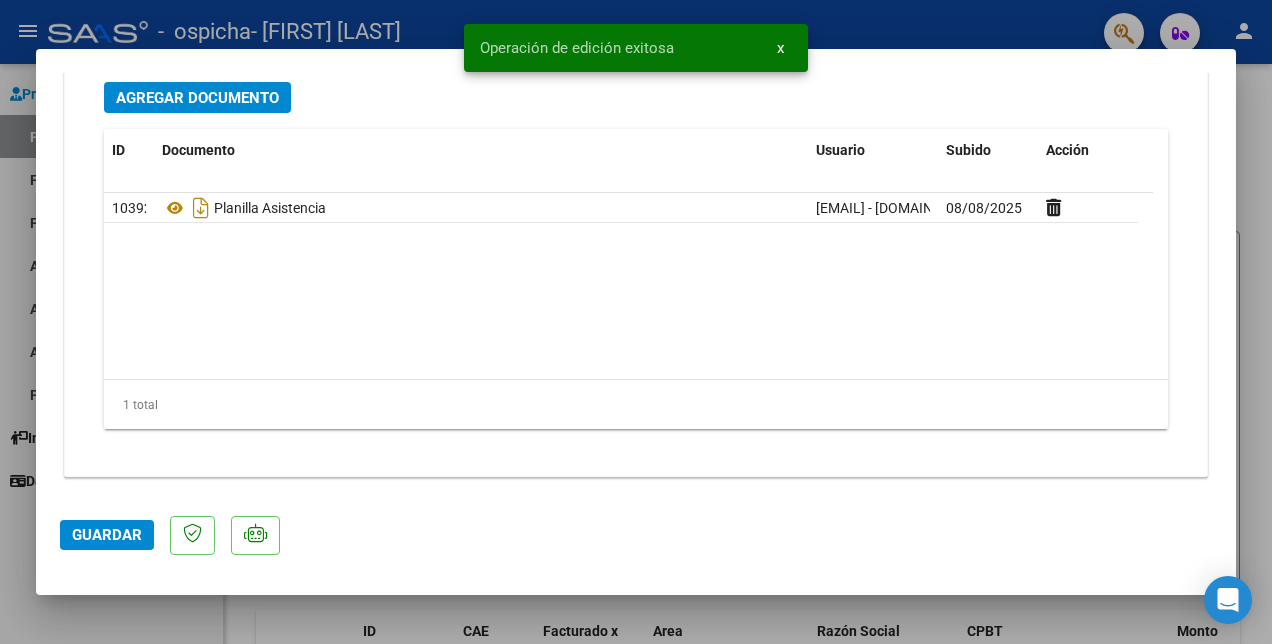type 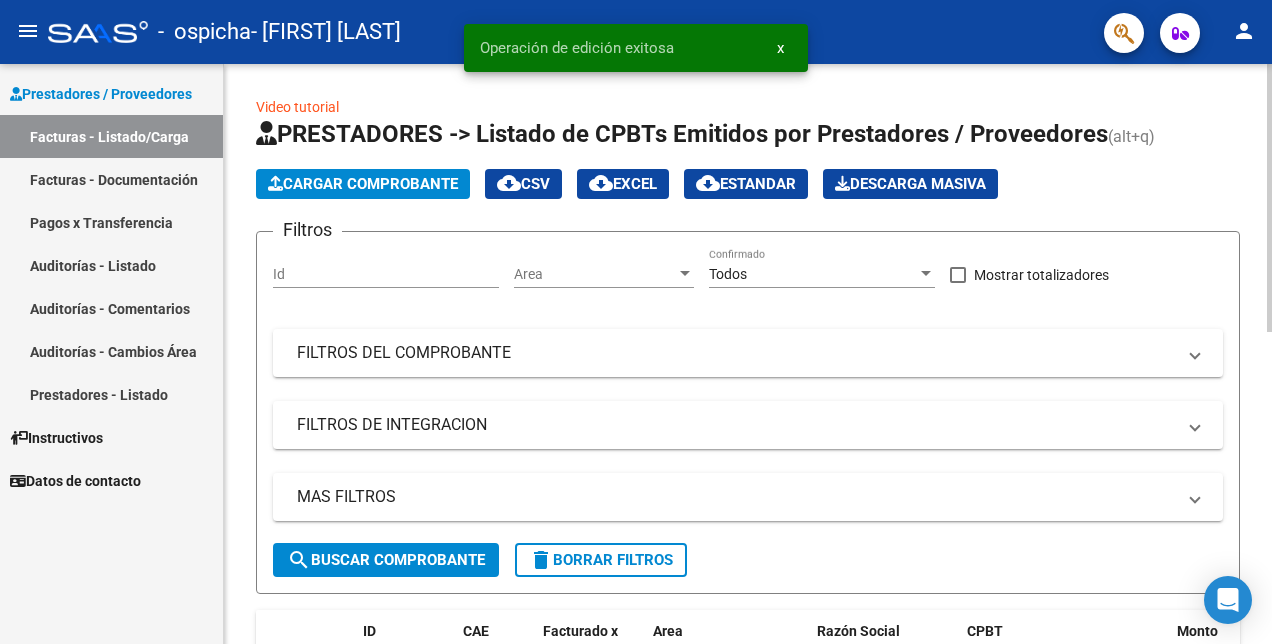 click on "Cargar Comprobante" 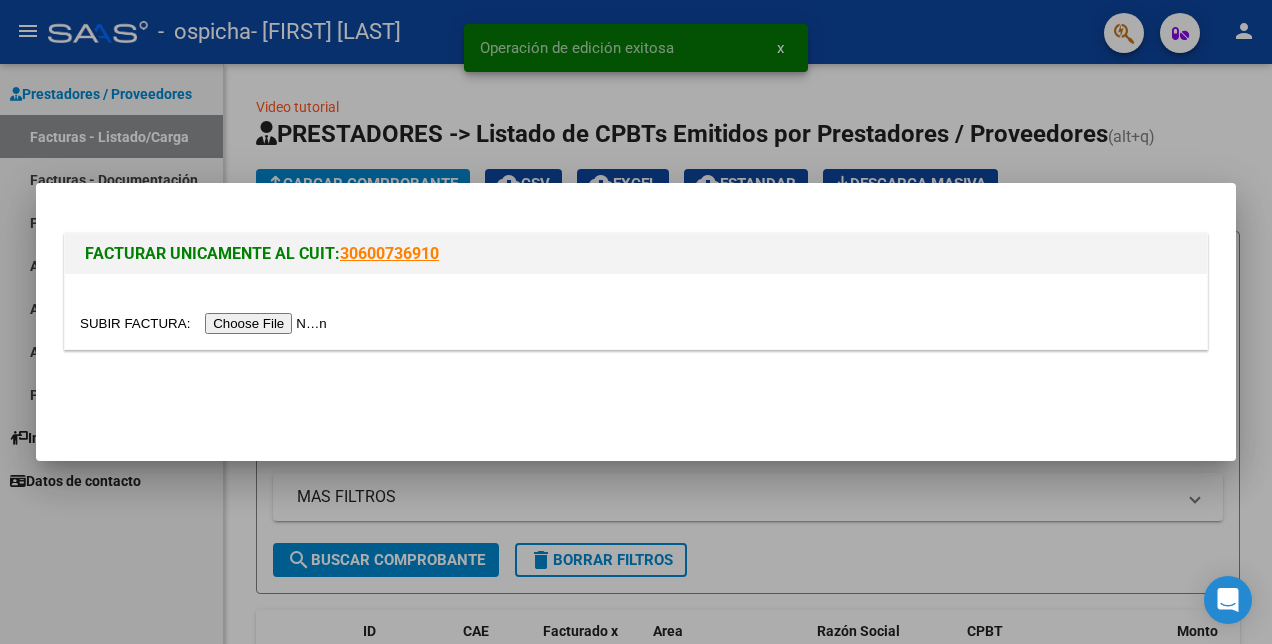click at bounding box center [206, 323] 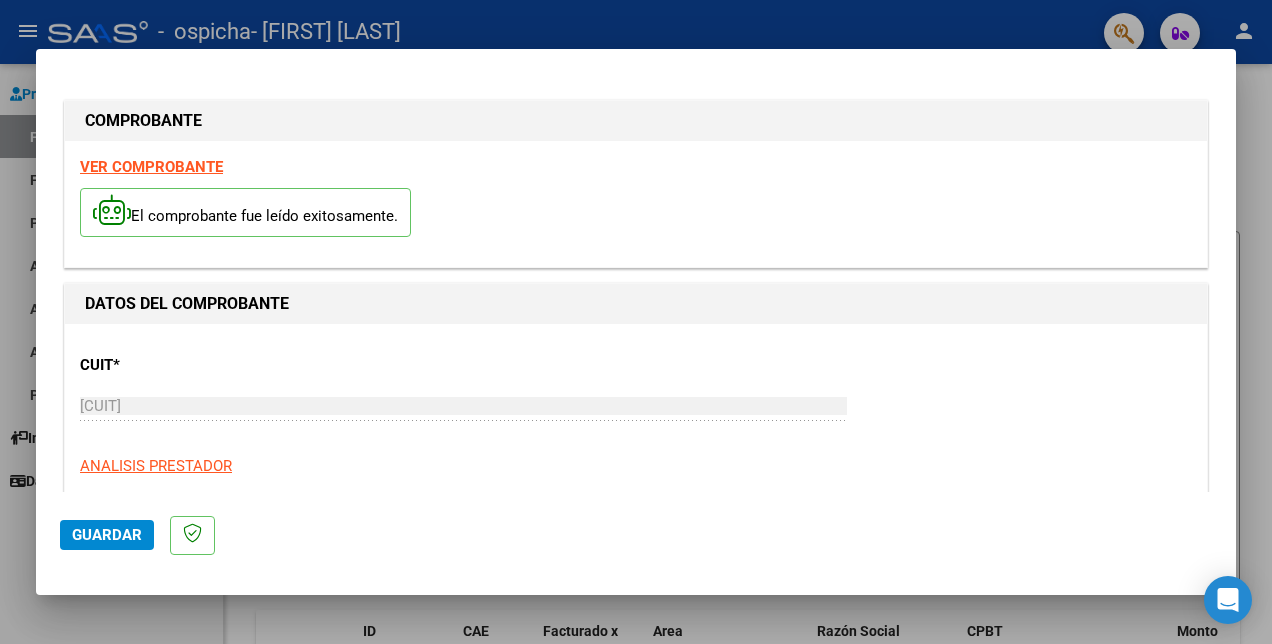 scroll, scrollTop: 1365, scrollLeft: 0, axis: vertical 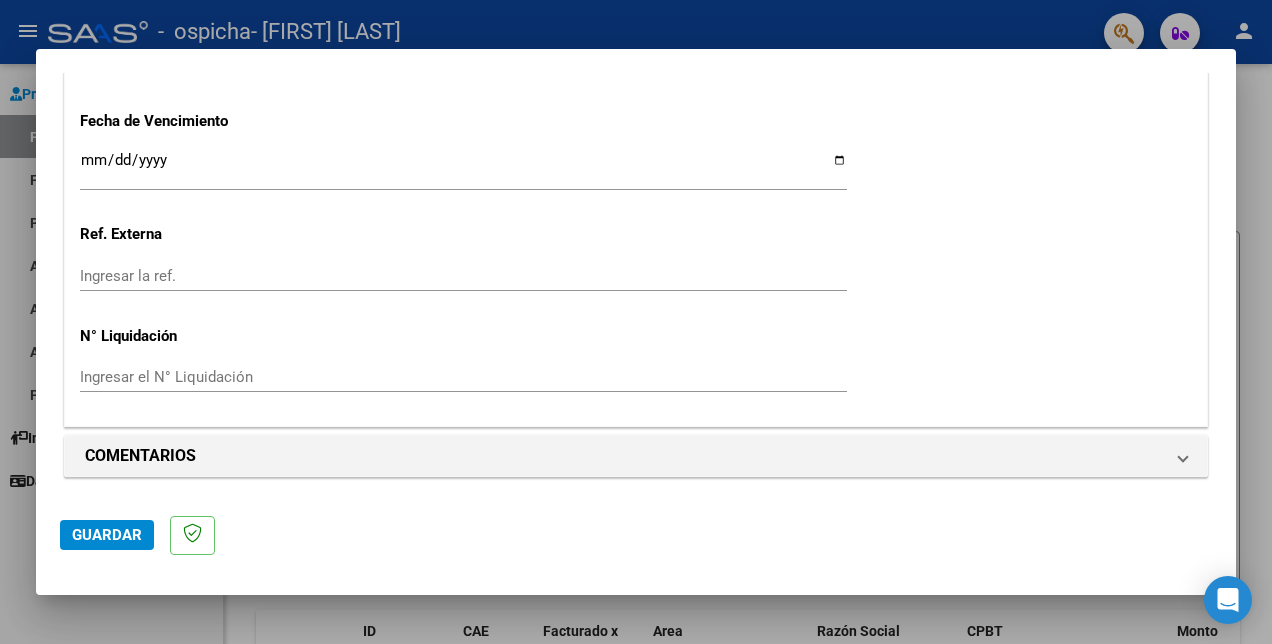 click on "Ingresar la fecha" at bounding box center (463, 168) 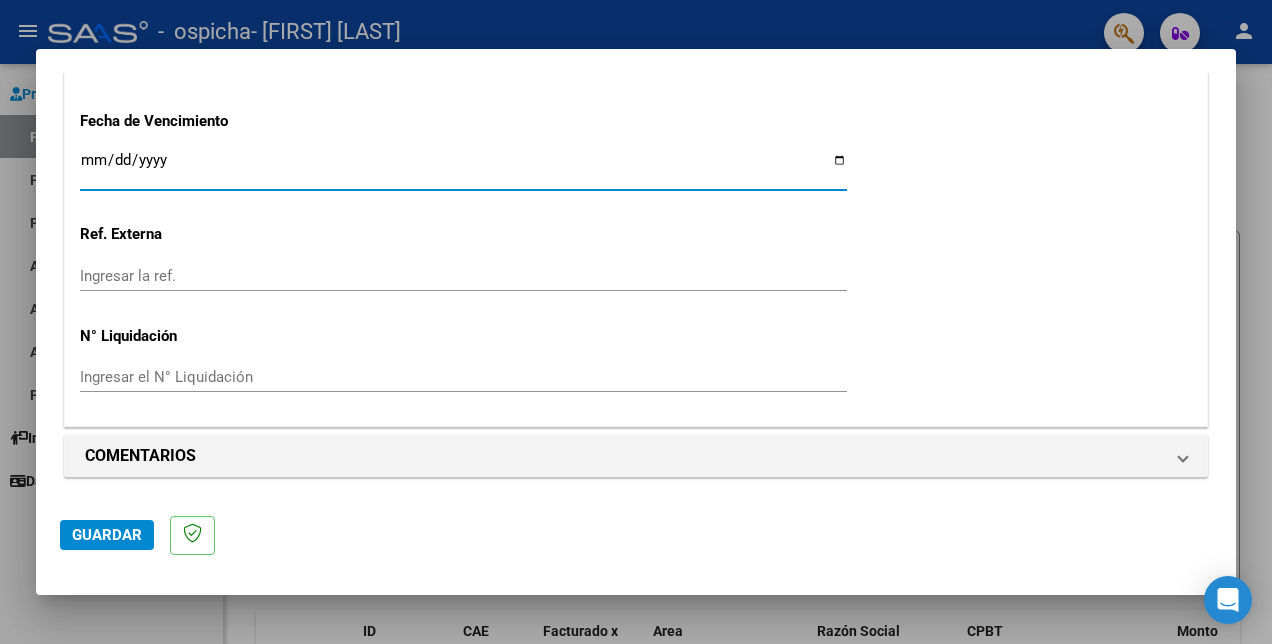 type on "[DATE]" 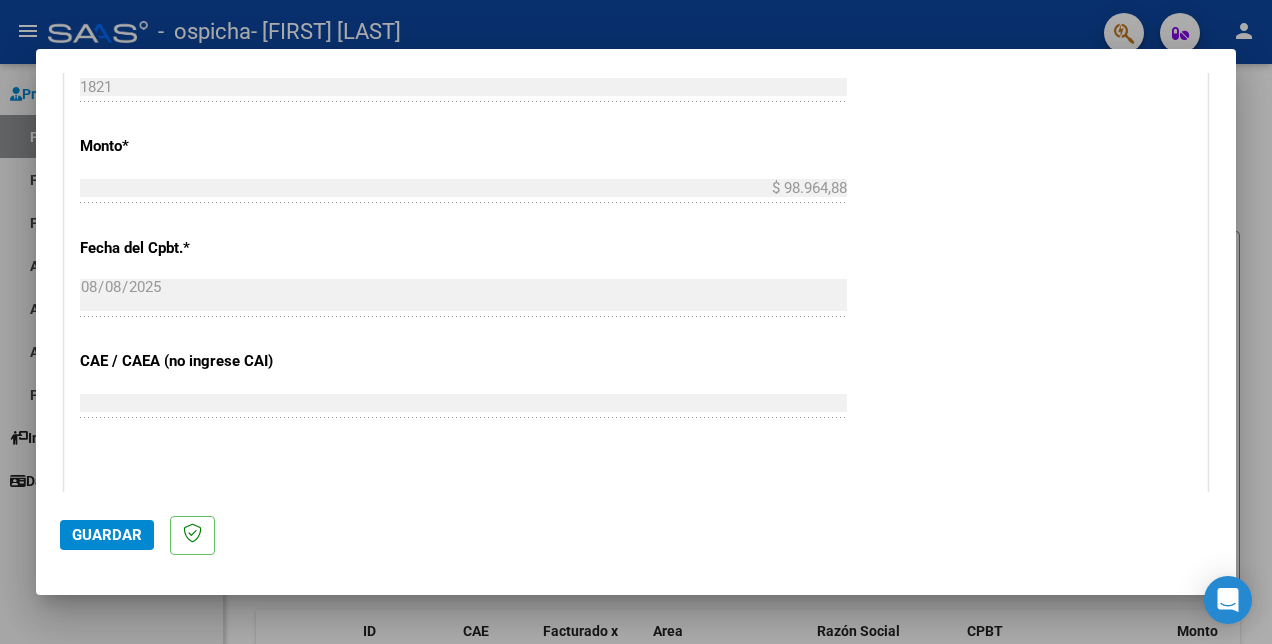 click on "CUIT  *   [CUIT] Ingresar CUIT  ANALISIS PRESTADOR  Area destinado * Integración Seleccionar Area Luego de guardar debe preaprobar la factura asociandola a un legajo de integración y subir la documentación respaldatoria (planilla de asistencia o ddjj para período de aislamiento)  Período de Prestación (Ej: 202305 para Mayo 2023    Ingrese el Período de Prestación como indica el ejemplo   Comprobante Tipo * Factura B Seleccionar Tipo Punto de Venta  *   3 Ingresar el Nro.  Número  *   [NUMBER] Ingresar el Nro.  Monto  *   $ 98.964,88 Ingresar el monto  Fecha del Cpbt.  *   [DATE] Ingresar la fecha  CAE / CAEA (no ingrese CAI)    [CAE] Ingresar el CAE o CAEA (no ingrese CAI)  Fecha de Vencimiento    2025-08-31 Ingresar la fecha  Ref. Externa    Ingresar la ref.  N° Liquidación    Ingresar el N° Liquidación" at bounding box center (636, 79) 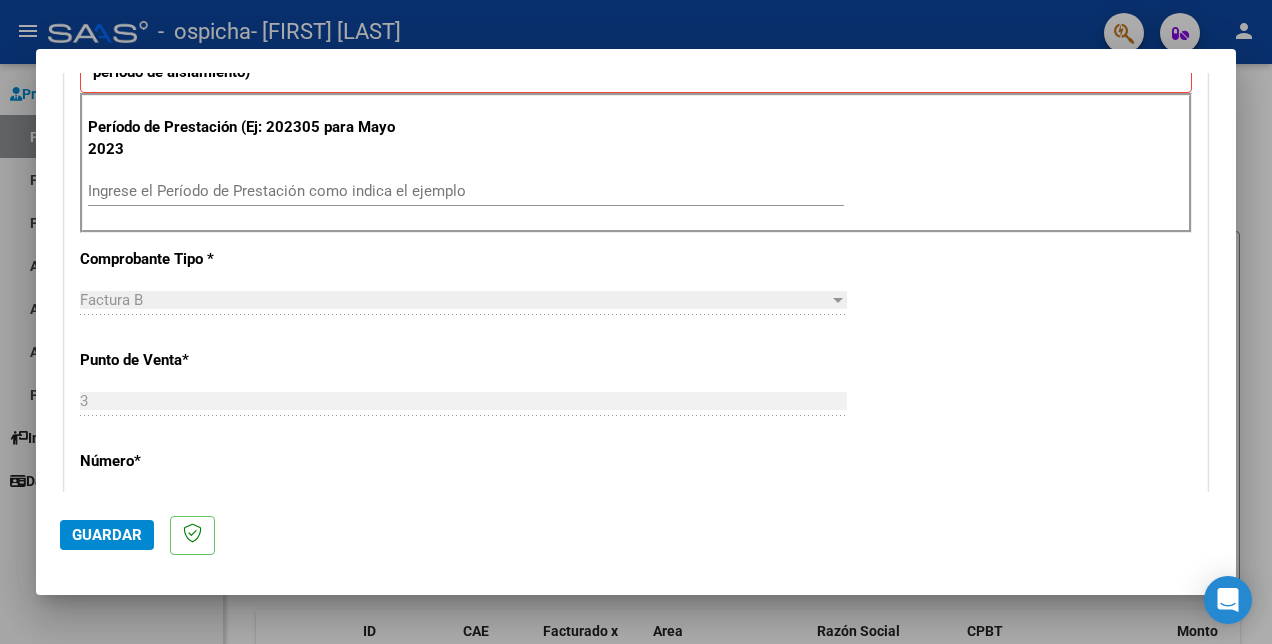scroll, scrollTop: 538, scrollLeft: 0, axis: vertical 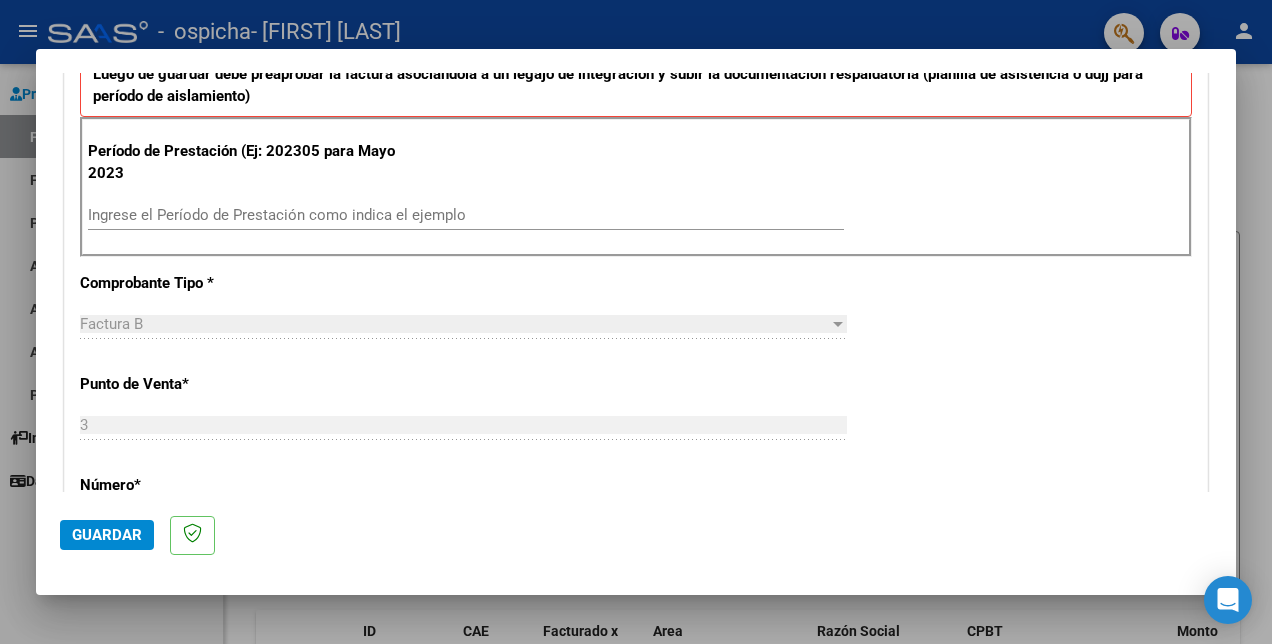click on "Ingrese el Período de Prestación como indica el ejemplo" at bounding box center [466, 215] 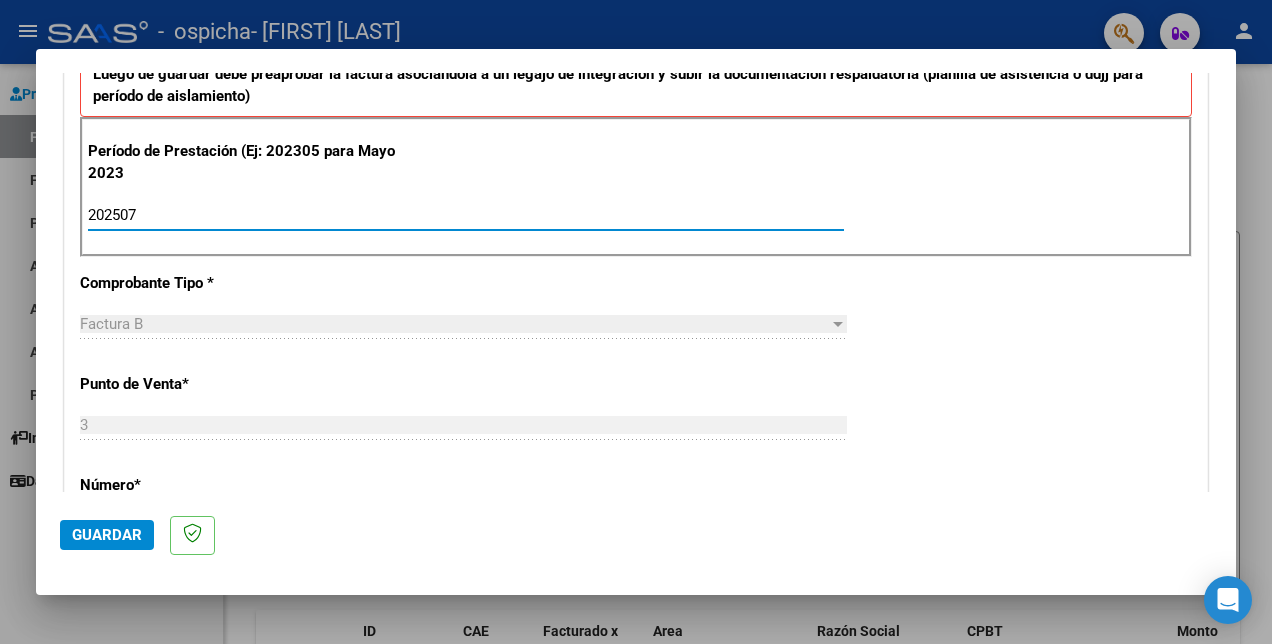 scroll, scrollTop: 1365, scrollLeft: 0, axis: vertical 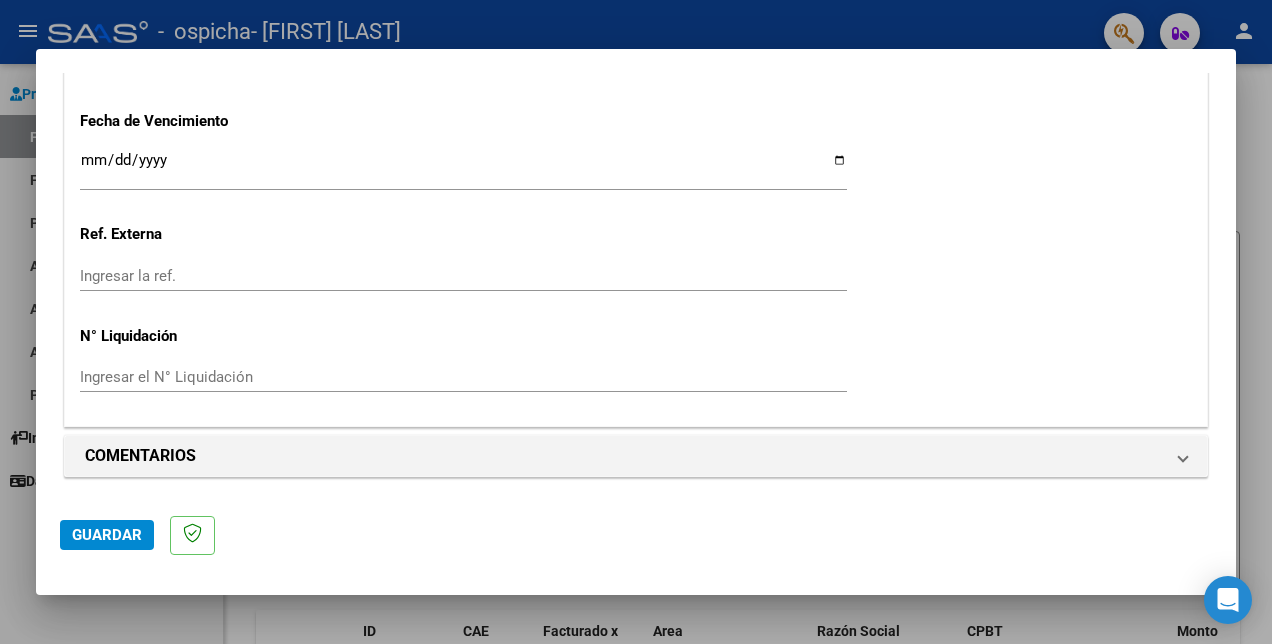 type on "202507" 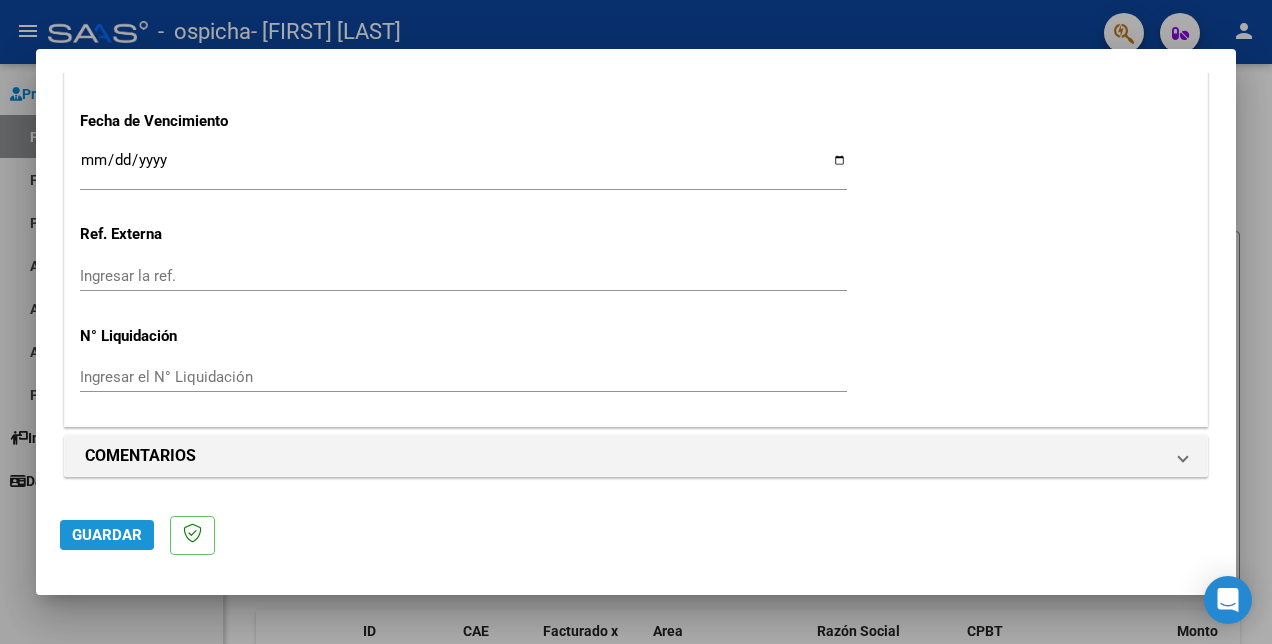click on "Guardar" 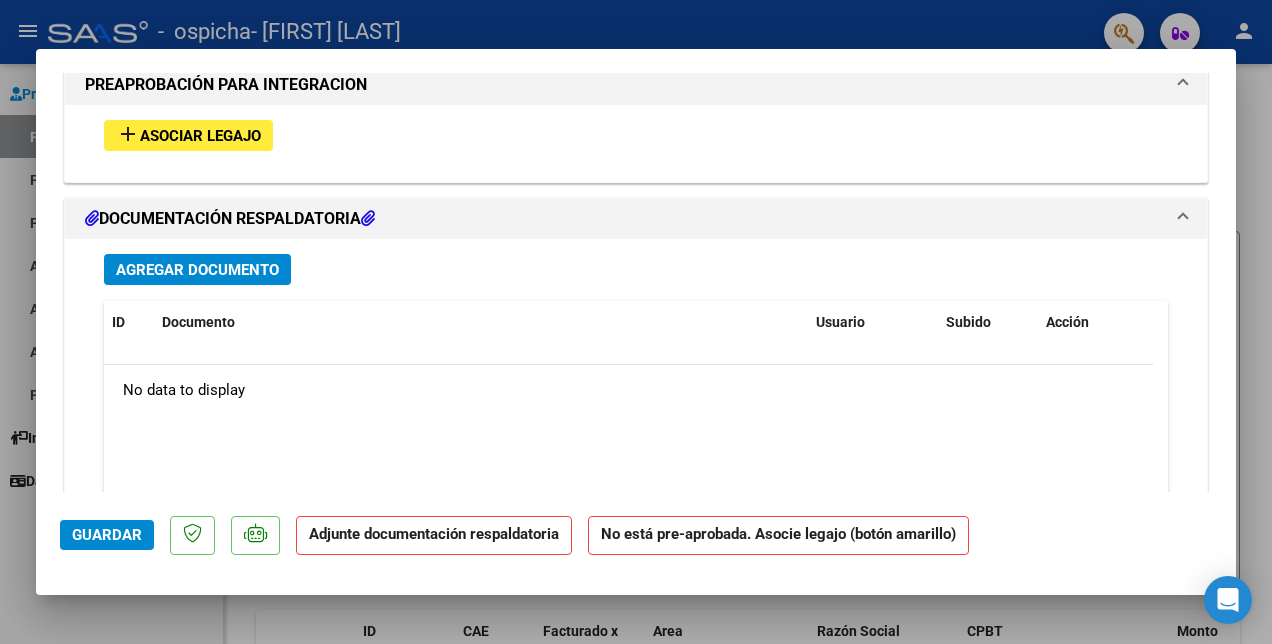 scroll, scrollTop: 1780, scrollLeft: 0, axis: vertical 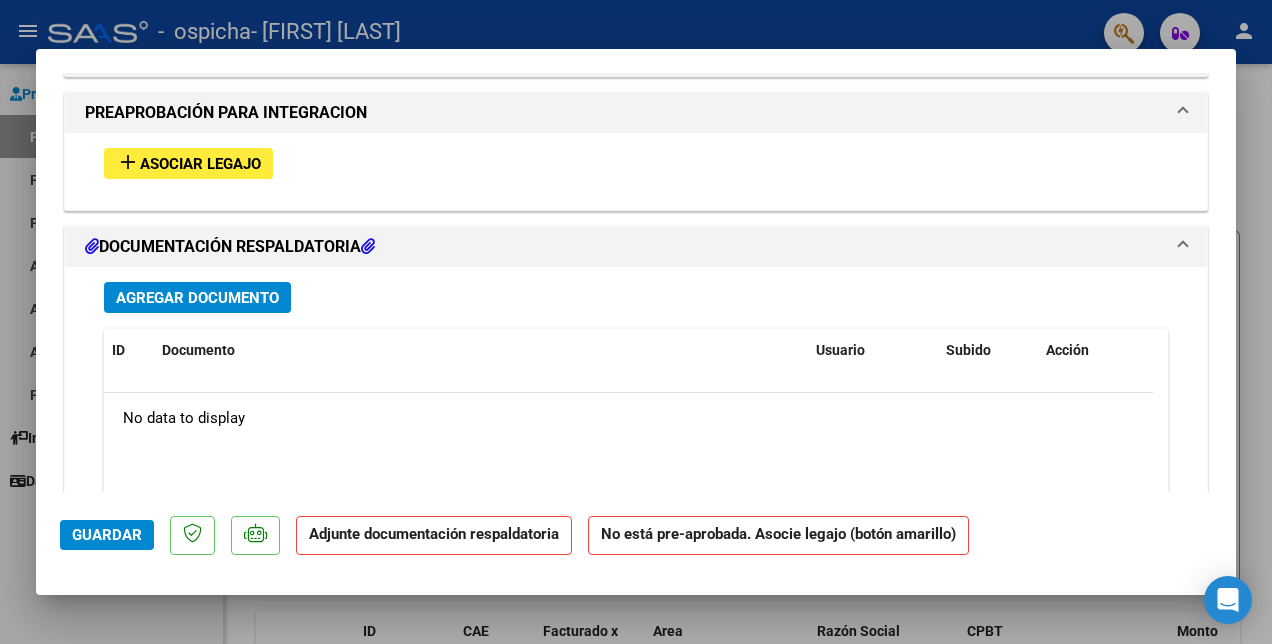 click on "Asociar Legajo" at bounding box center [200, 164] 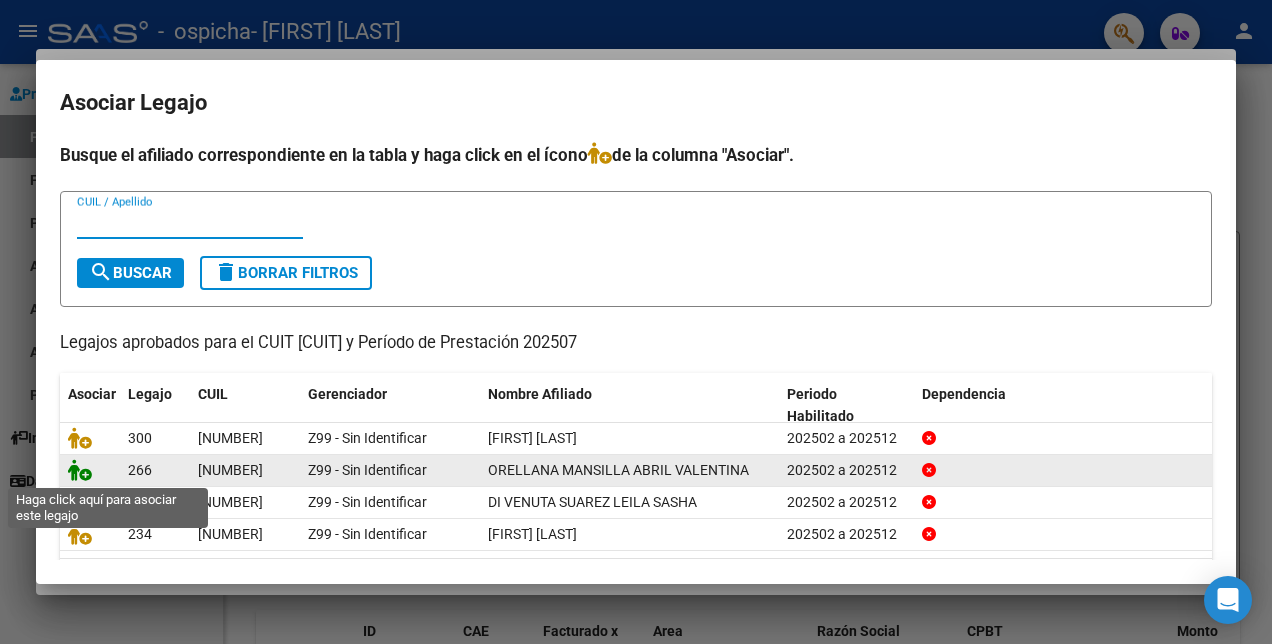 click 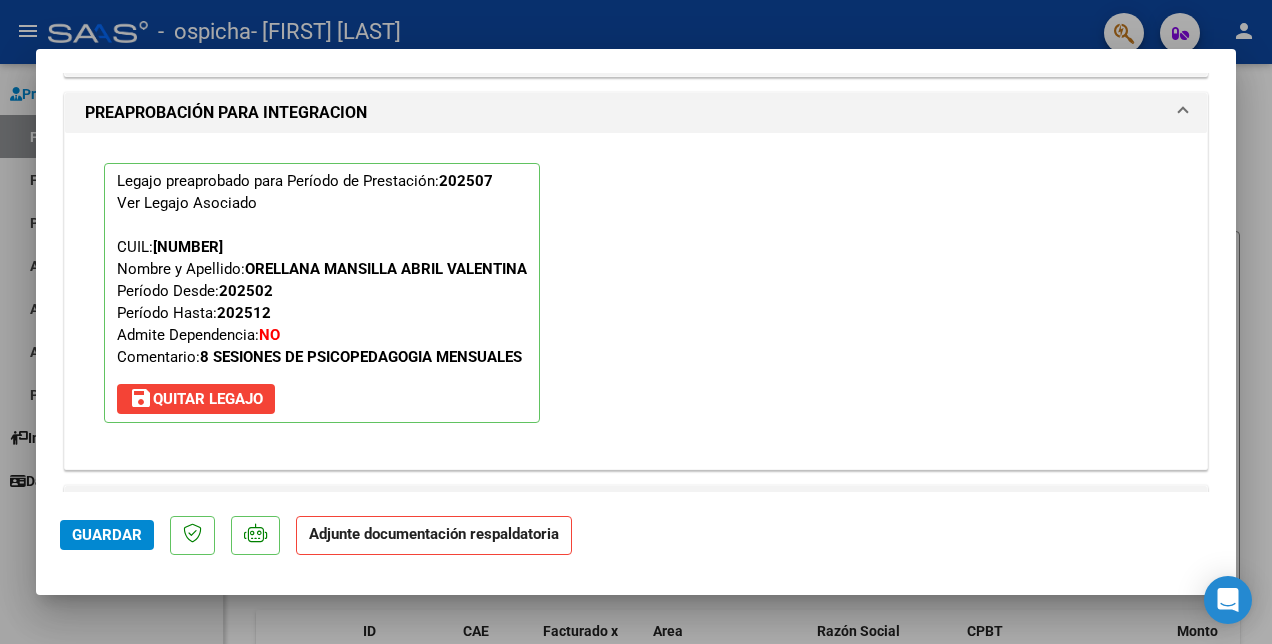 scroll, scrollTop: 2037, scrollLeft: 0, axis: vertical 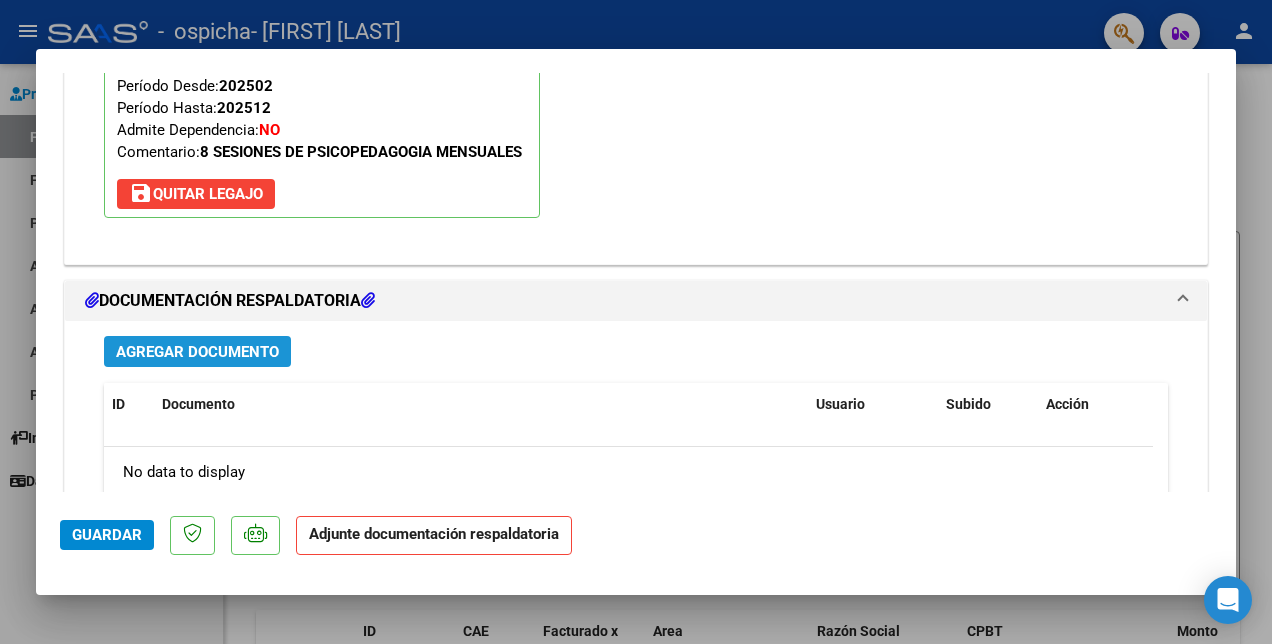 click on "Agregar Documento" at bounding box center [197, 352] 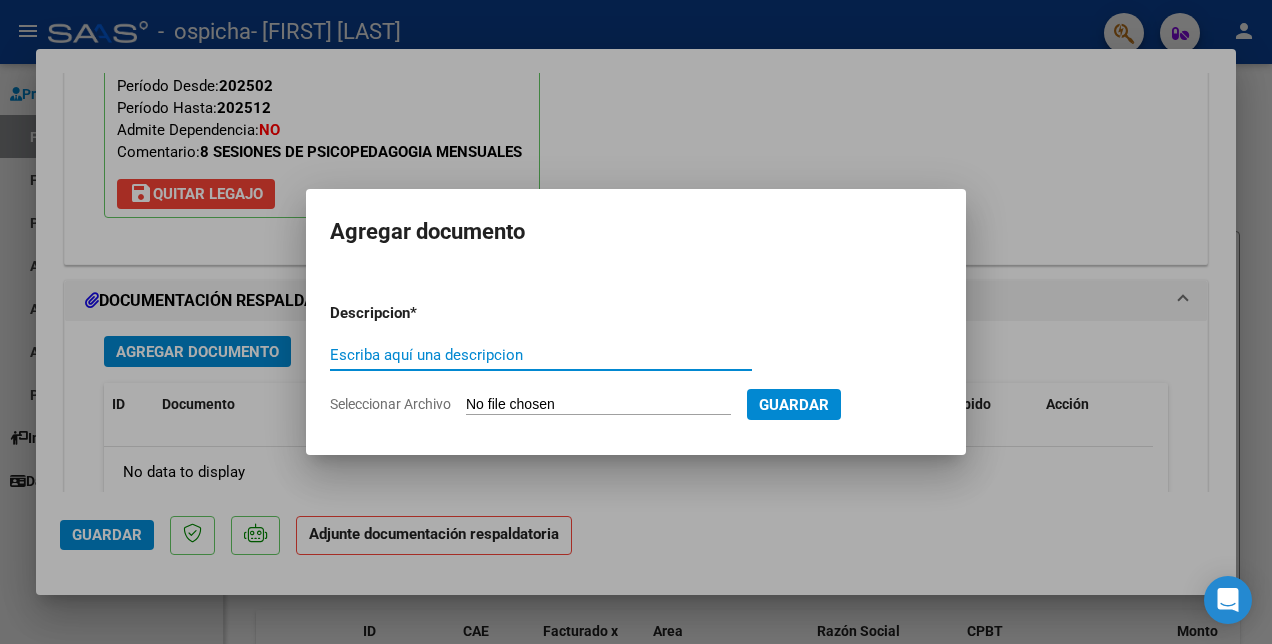 click on "Escriba aquí una descripcion" at bounding box center [541, 355] 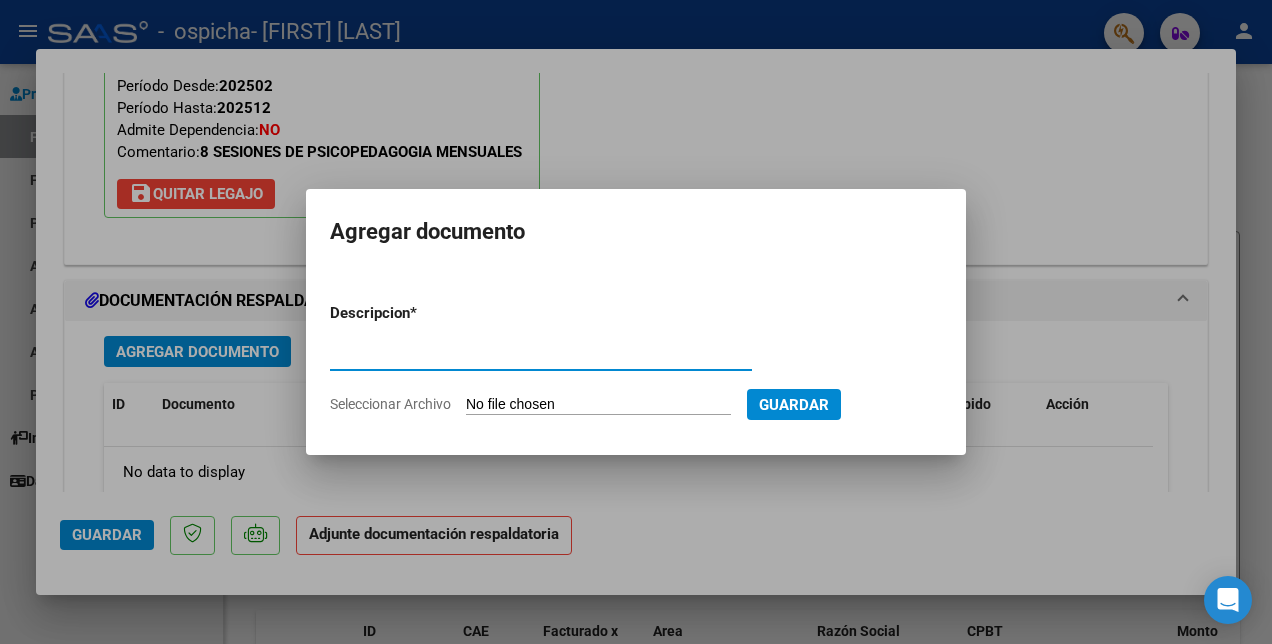 type on "PLANILLA ASISTENCIA" 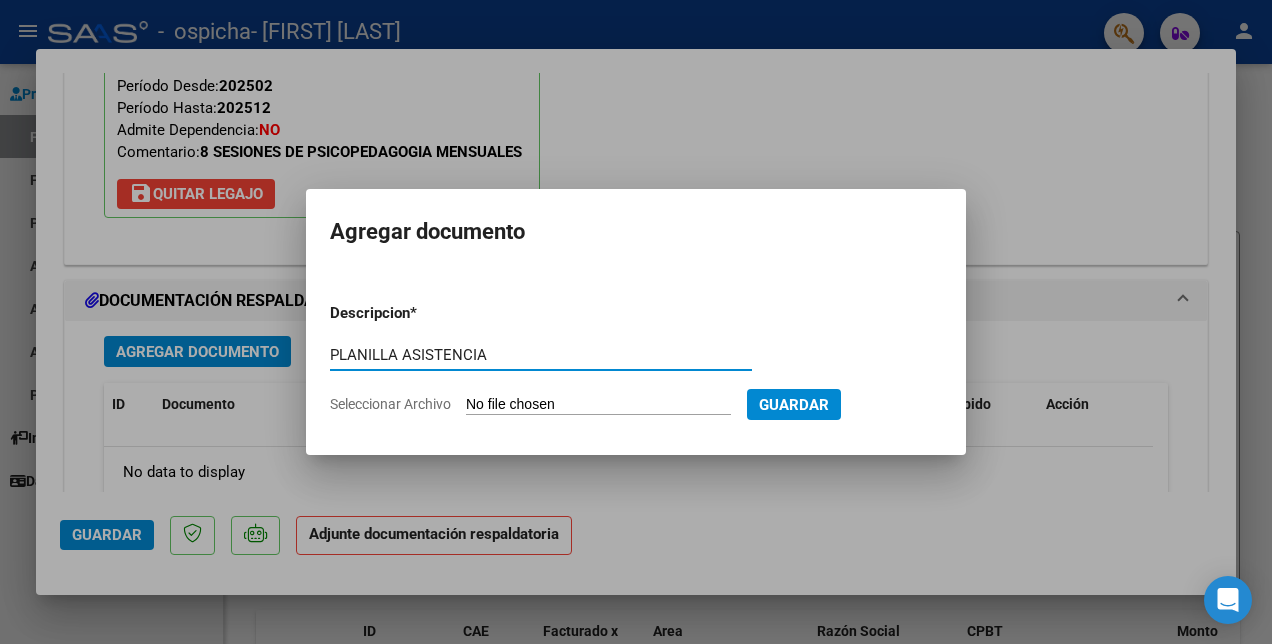 click on "Seleccionar Archivo" at bounding box center [598, 405] 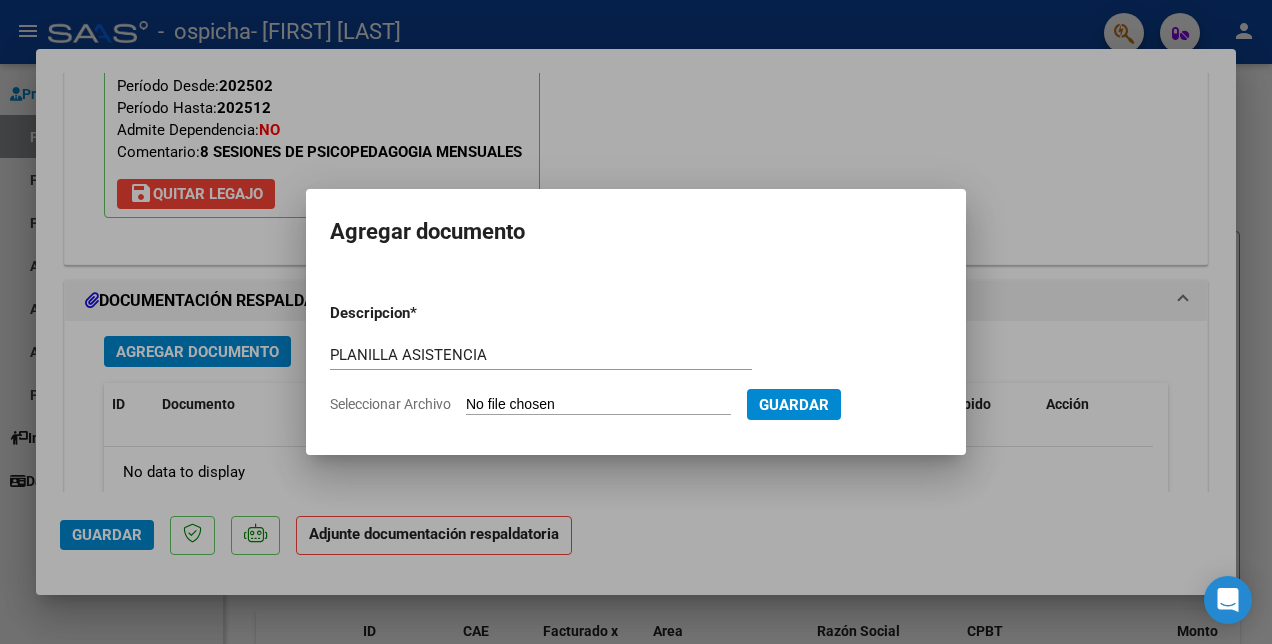 type on "C:\fakepath\[NAME].pdf" 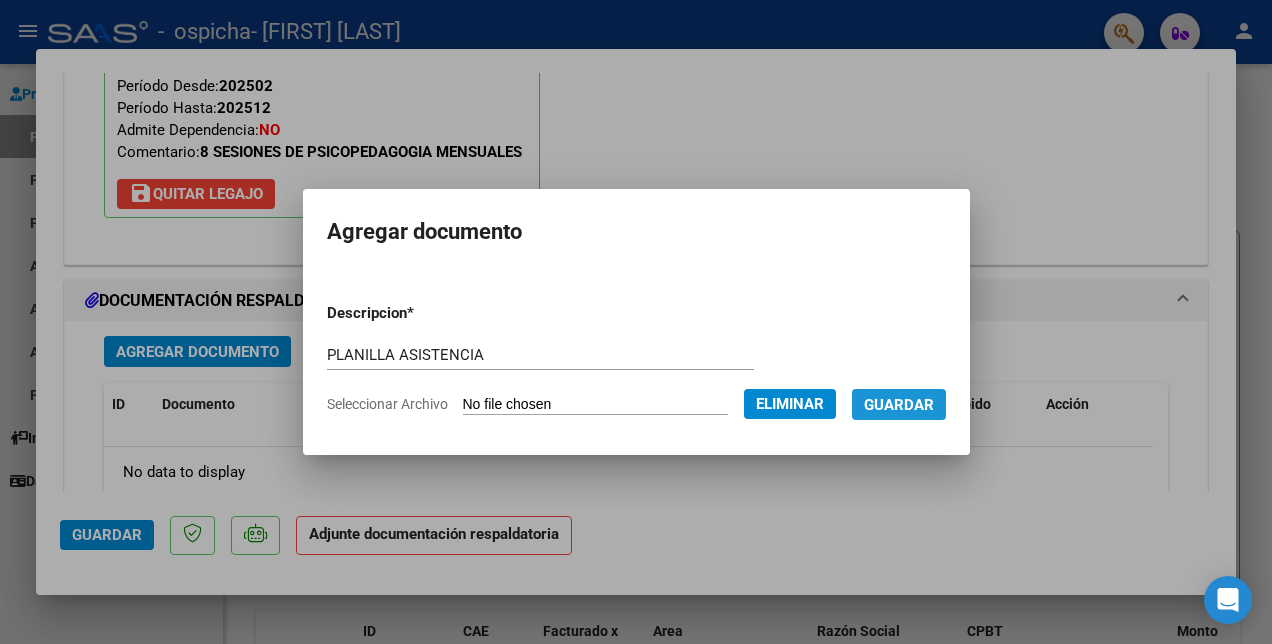 click on "Guardar" at bounding box center [899, 405] 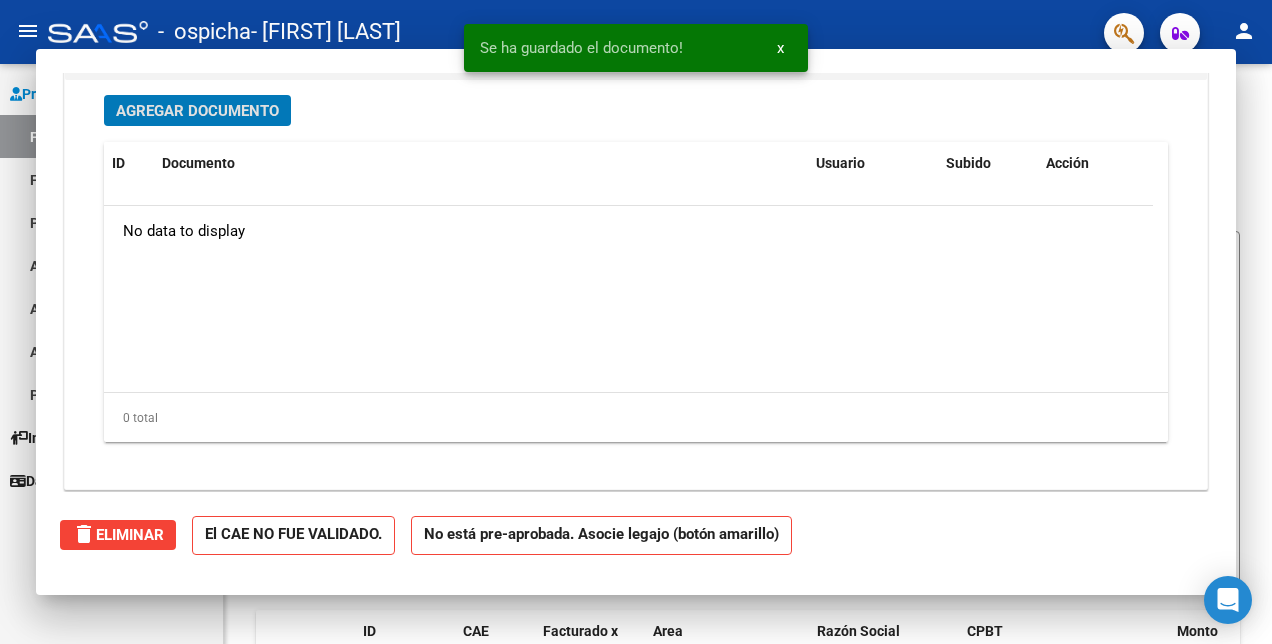 scroll, scrollTop: 0, scrollLeft: 0, axis: both 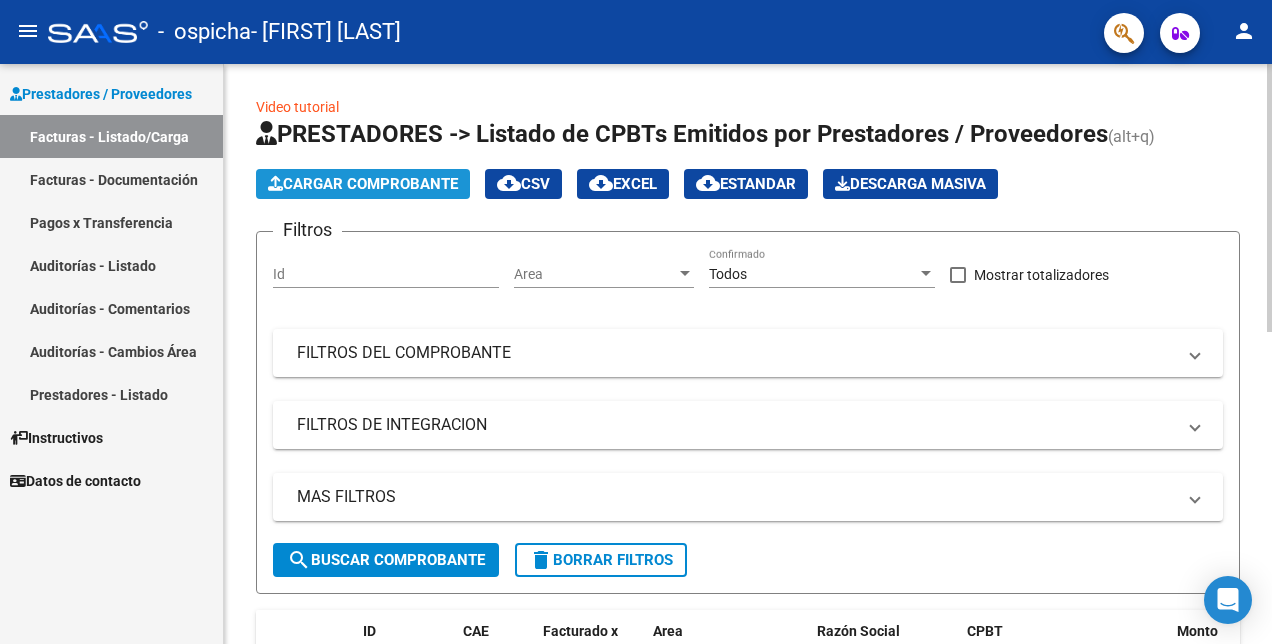 click on "Cargar Comprobante" 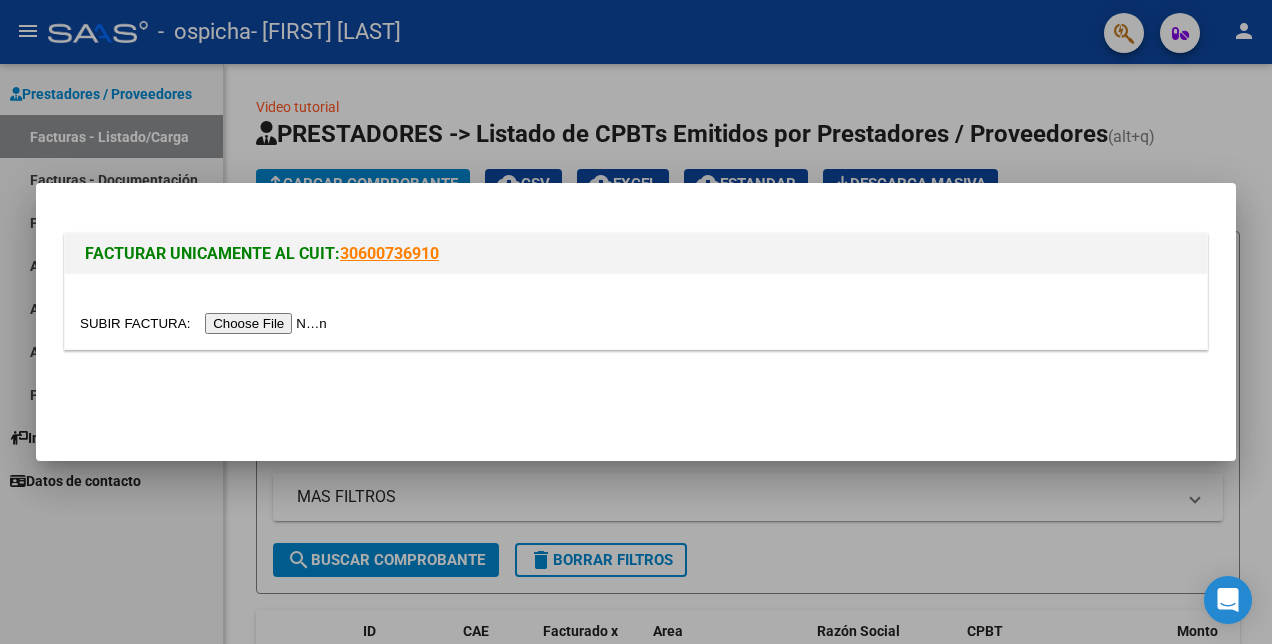 click at bounding box center (636, 311) 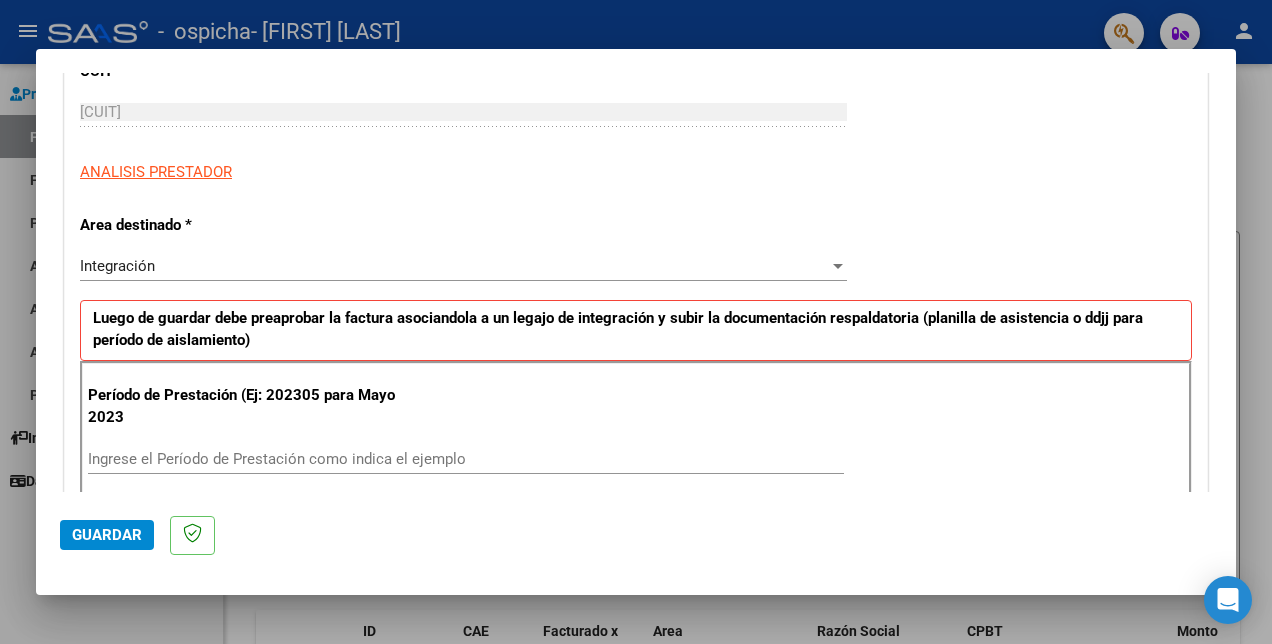 scroll, scrollTop: 403, scrollLeft: 0, axis: vertical 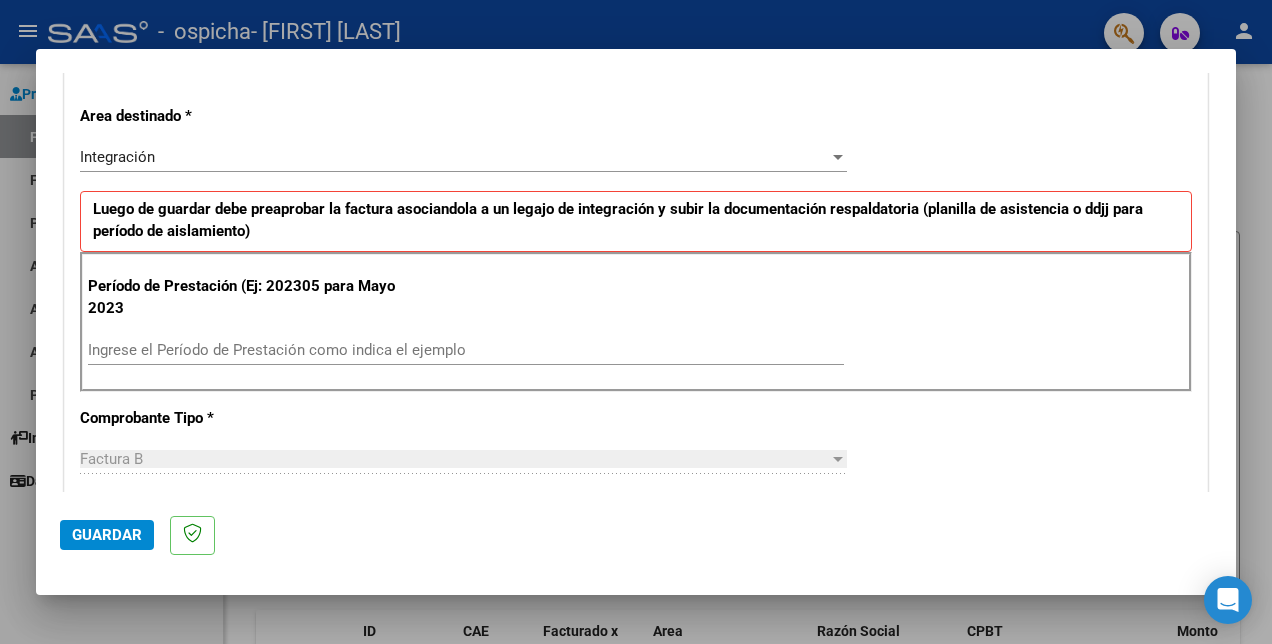 click on "Período de Prestación (Ej: 202305 para Mayo 2023    Ingrese el Período de Prestación como indica el ejemplo" at bounding box center (636, 322) 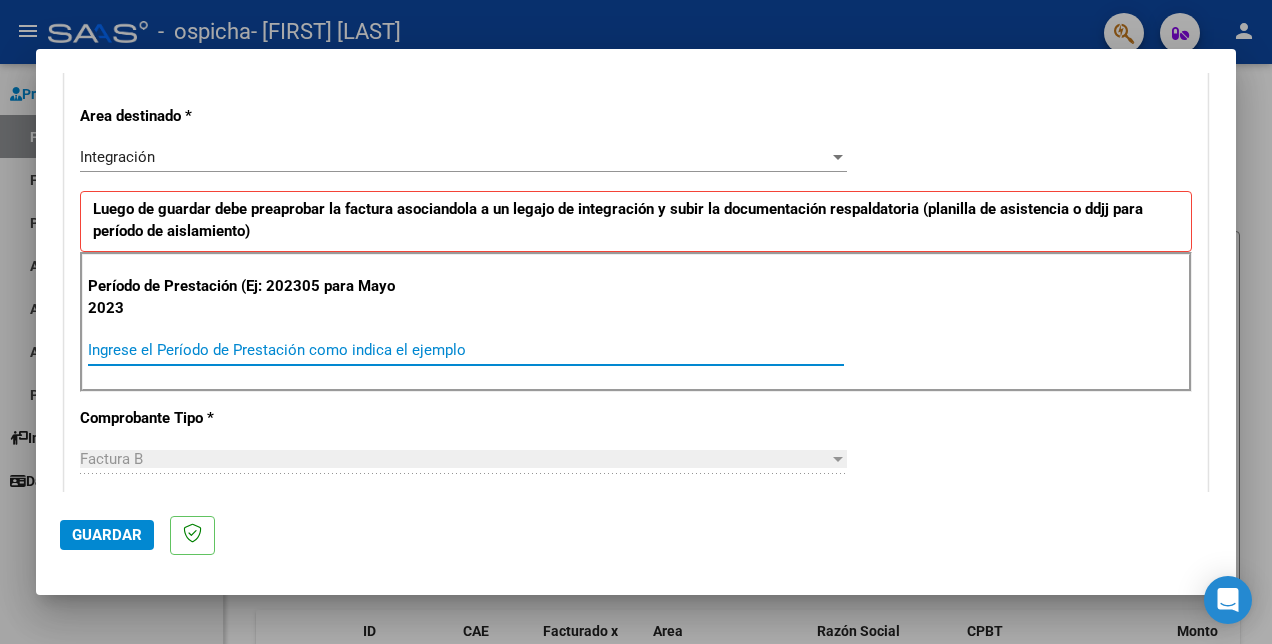 click on "Ingrese el Período de Prestación como indica el ejemplo" at bounding box center (466, 350) 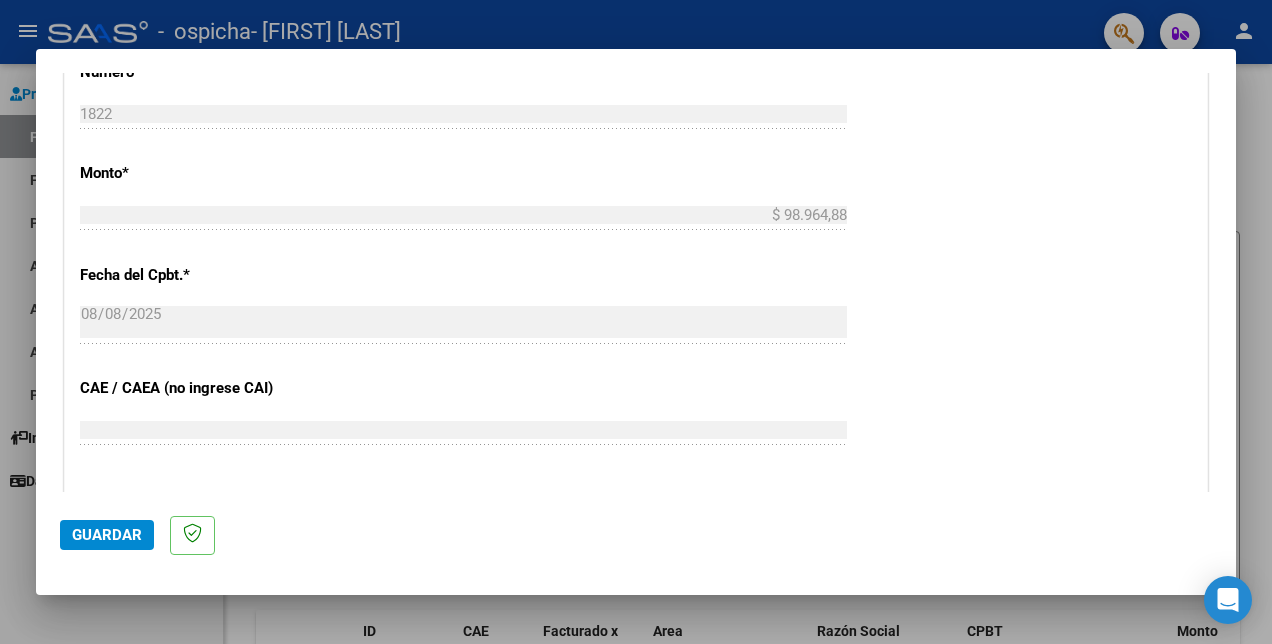 scroll, scrollTop: 1024, scrollLeft: 0, axis: vertical 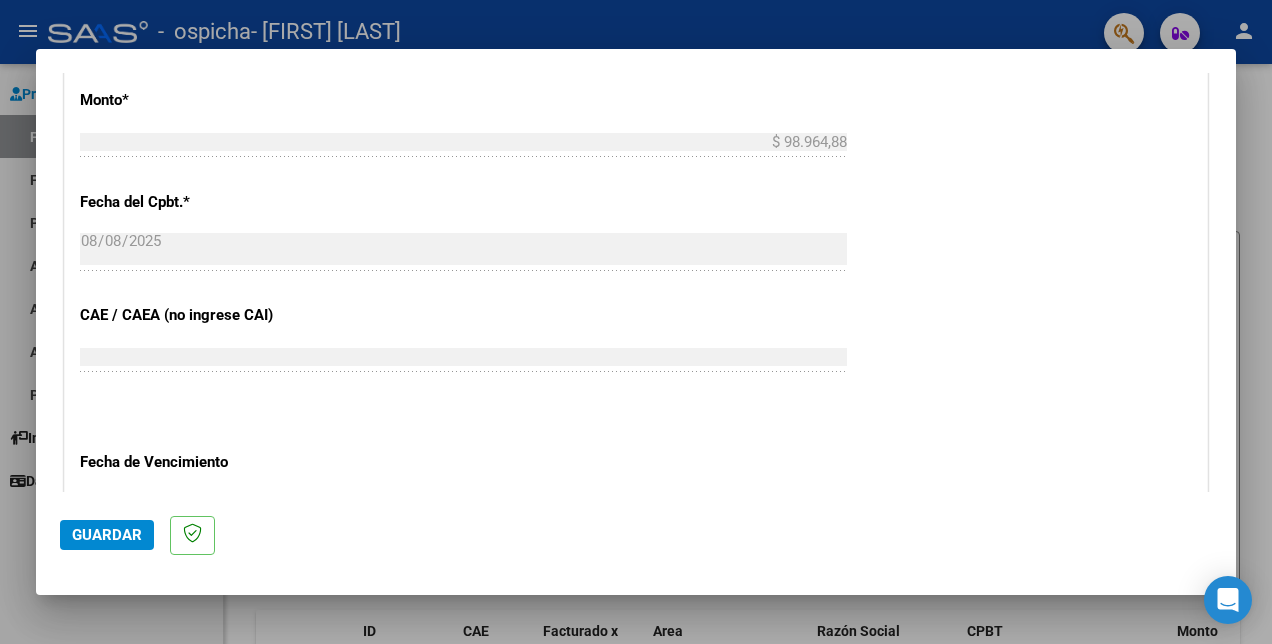 type on "202507" 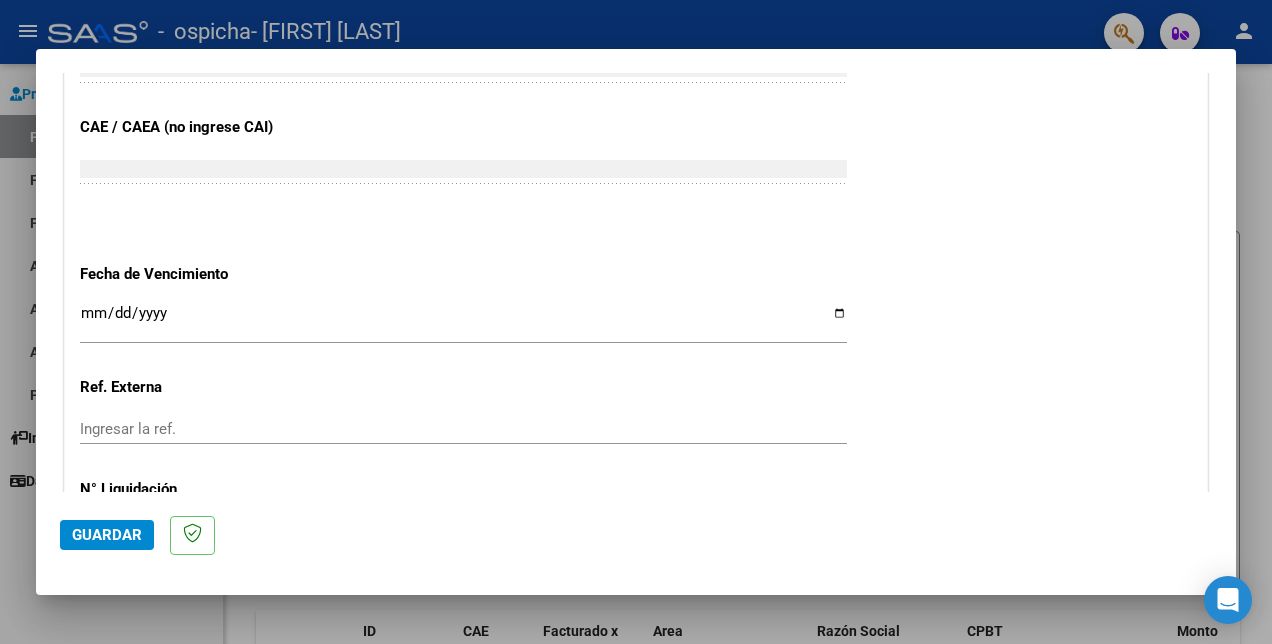 scroll, scrollTop: 1233, scrollLeft: 0, axis: vertical 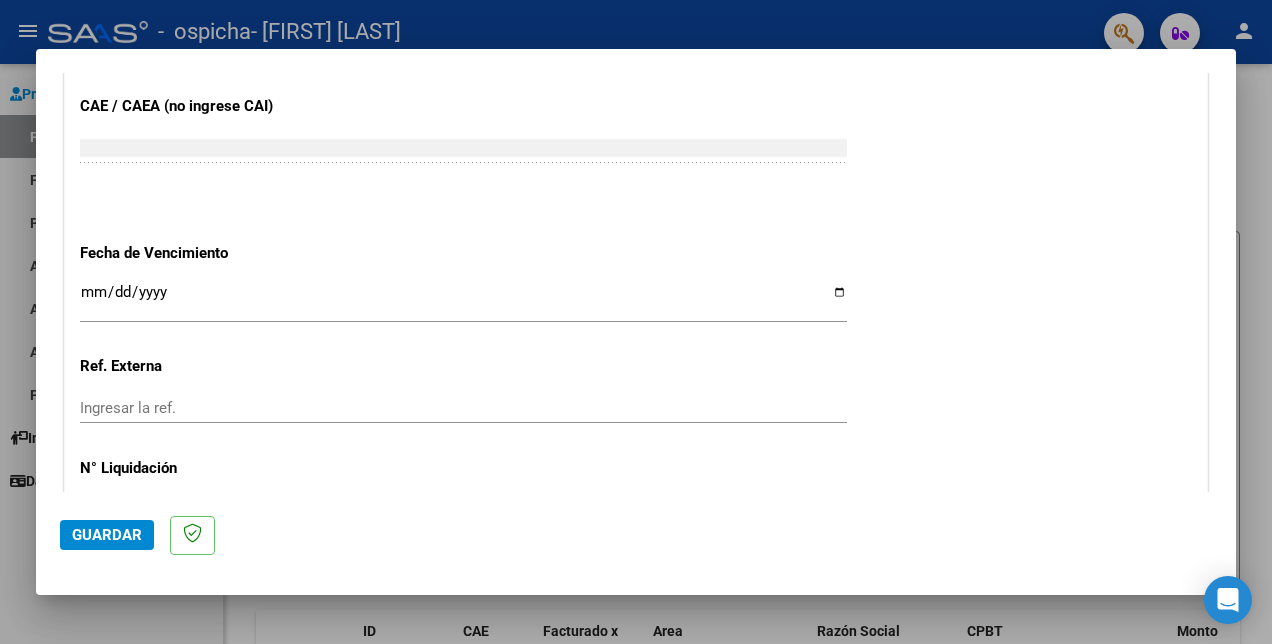 click on "Ingresar la fecha" at bounding box center [463, 300] 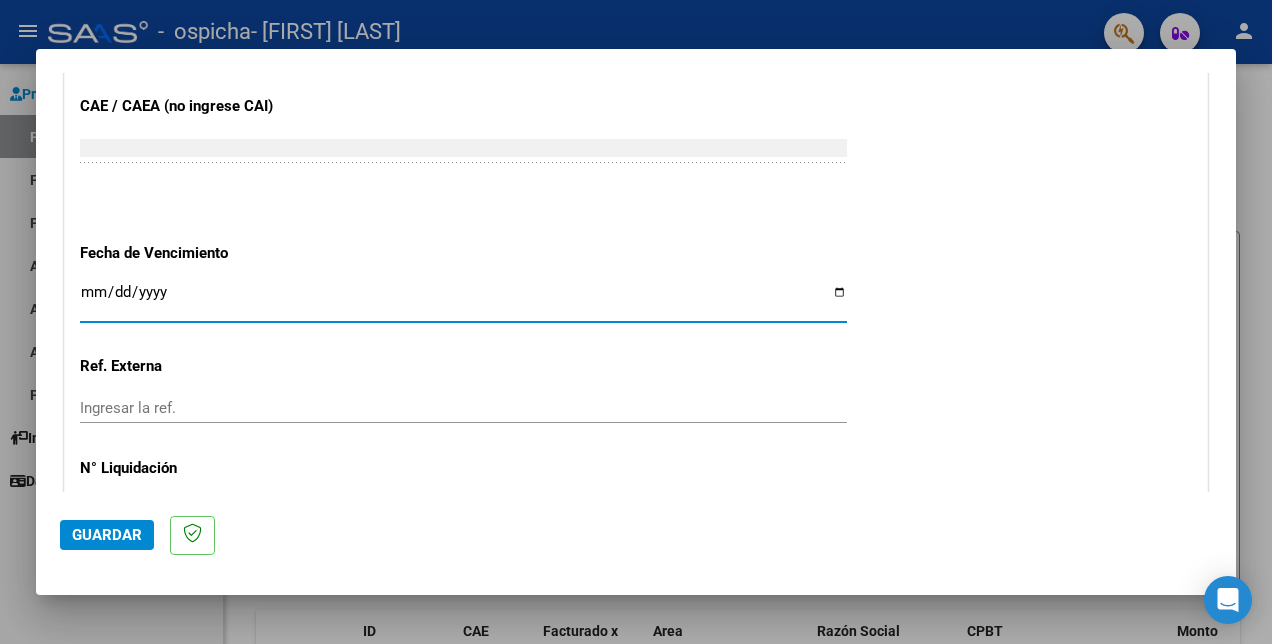 click on "Ingresar la fecha" at bounding box center [463, 300] 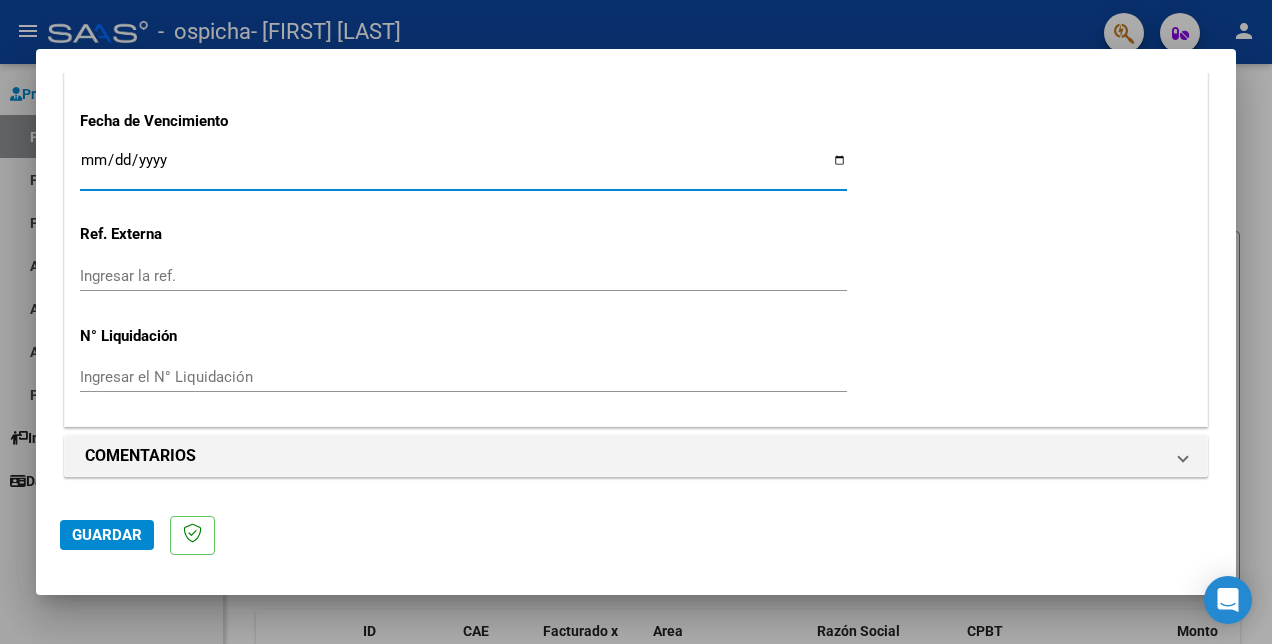 click on "Guardar" 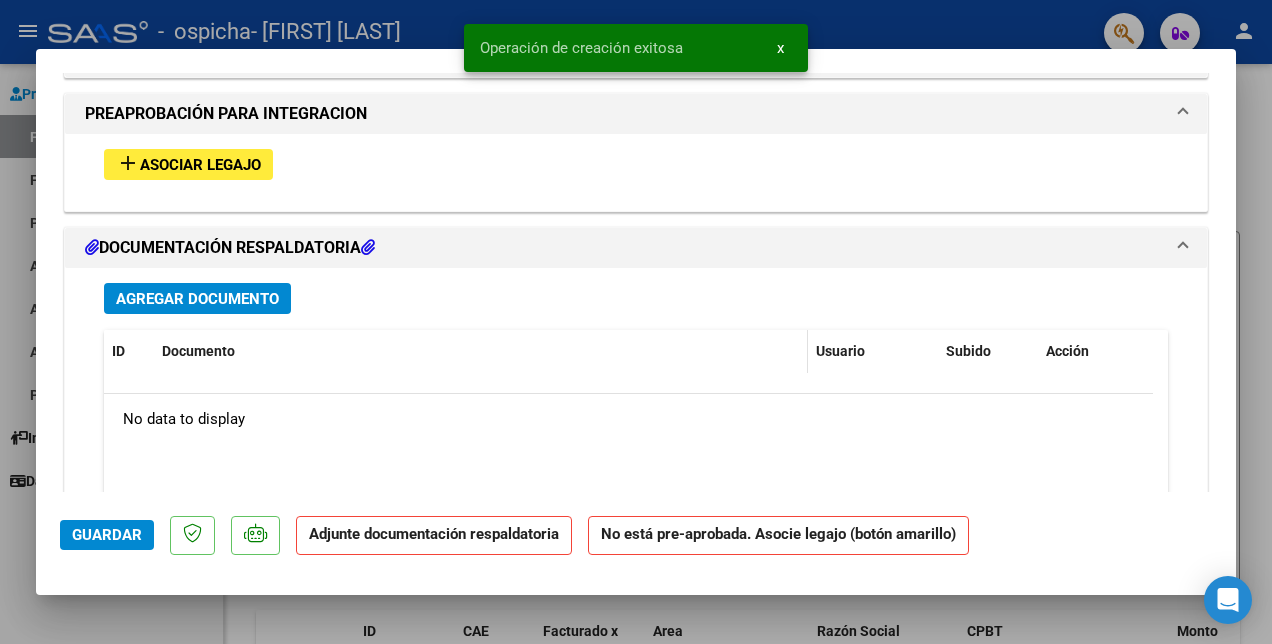 scroll, scrollTop: 1754, scrollLeft: 0, axis: vertical 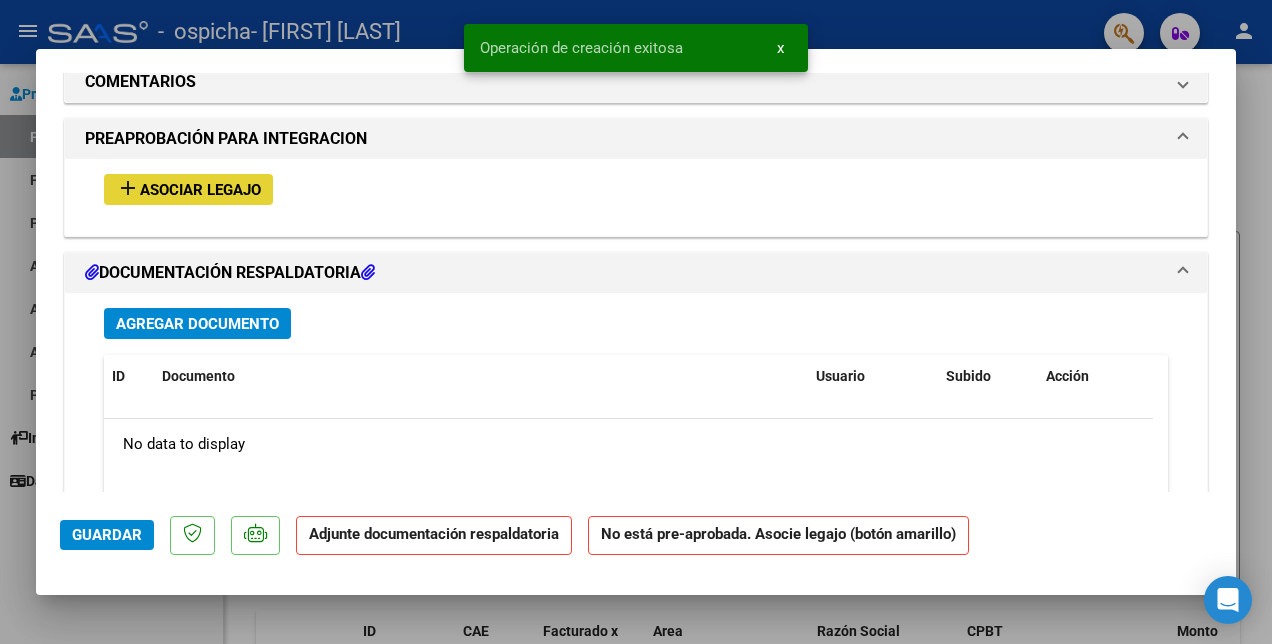 click on "add Asociar Legajo" at bounding box center [188, 189] 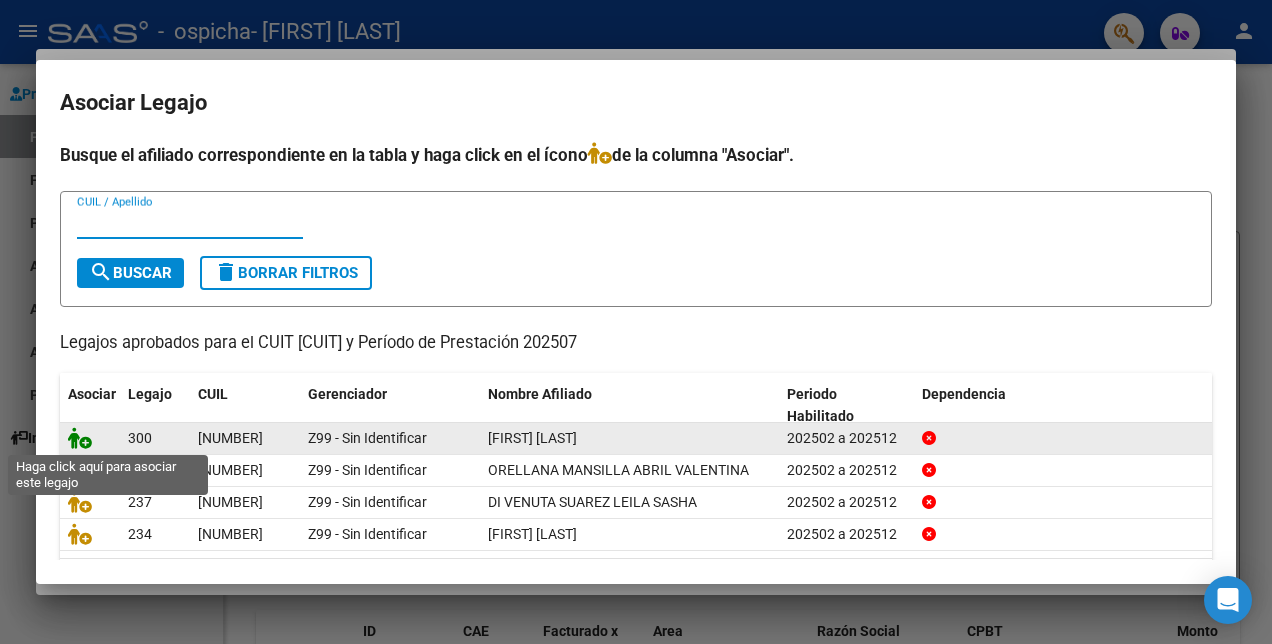 click 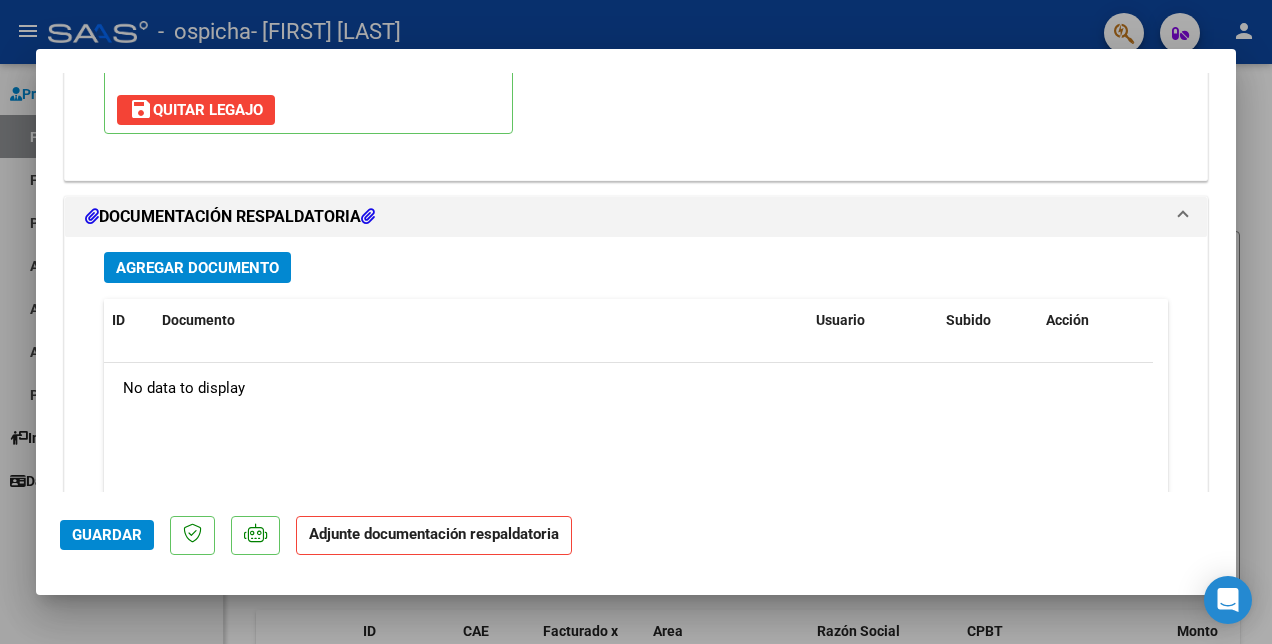 scroll, scrollTop: 2122, scrollLeft: 0, axis: vertical 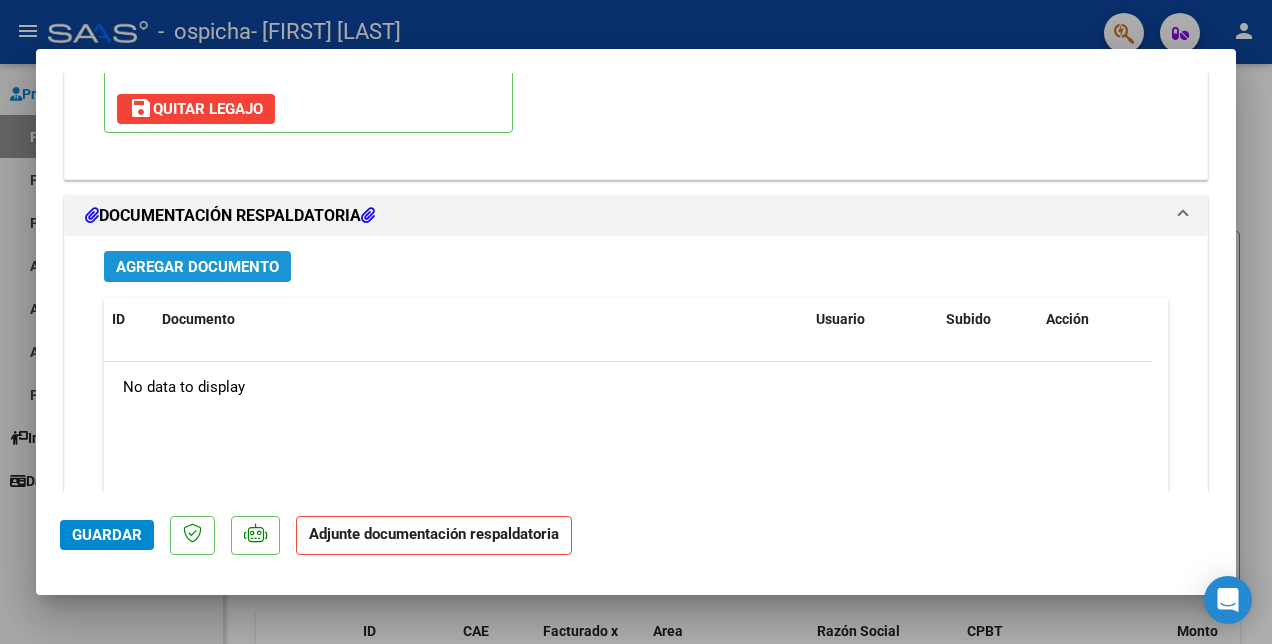 click on "Agregar Documento" at bounding box center [197, 267] 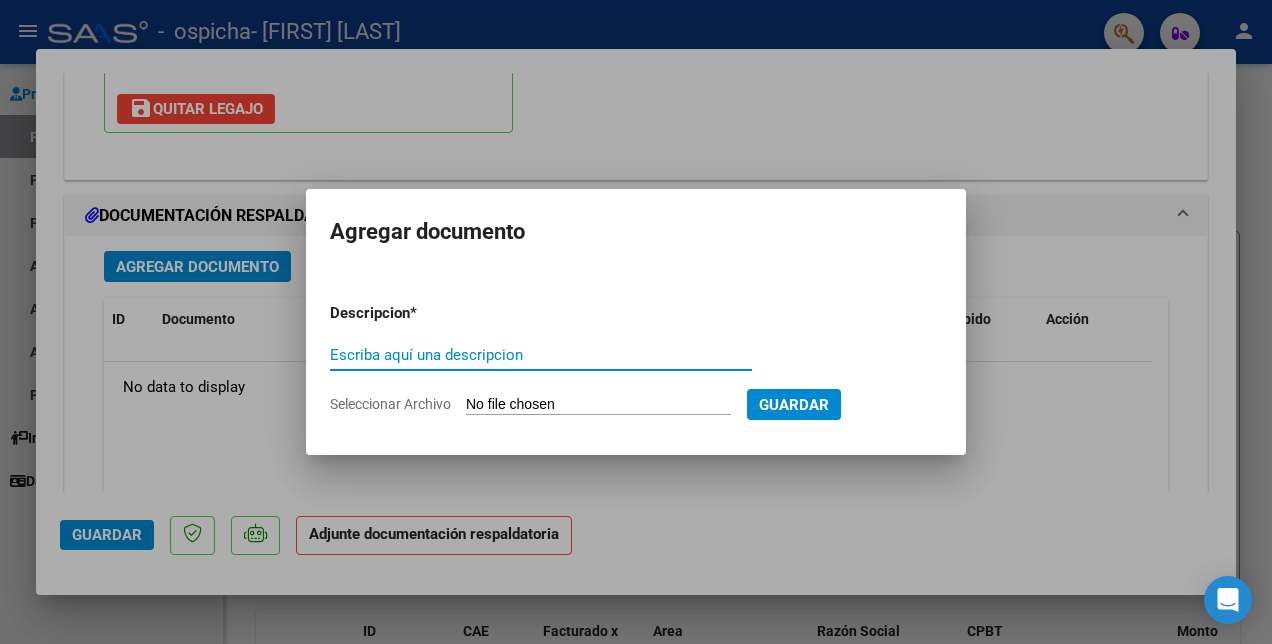 click on "Escriba aquí una descripcion" at bounding box center (541, 355) 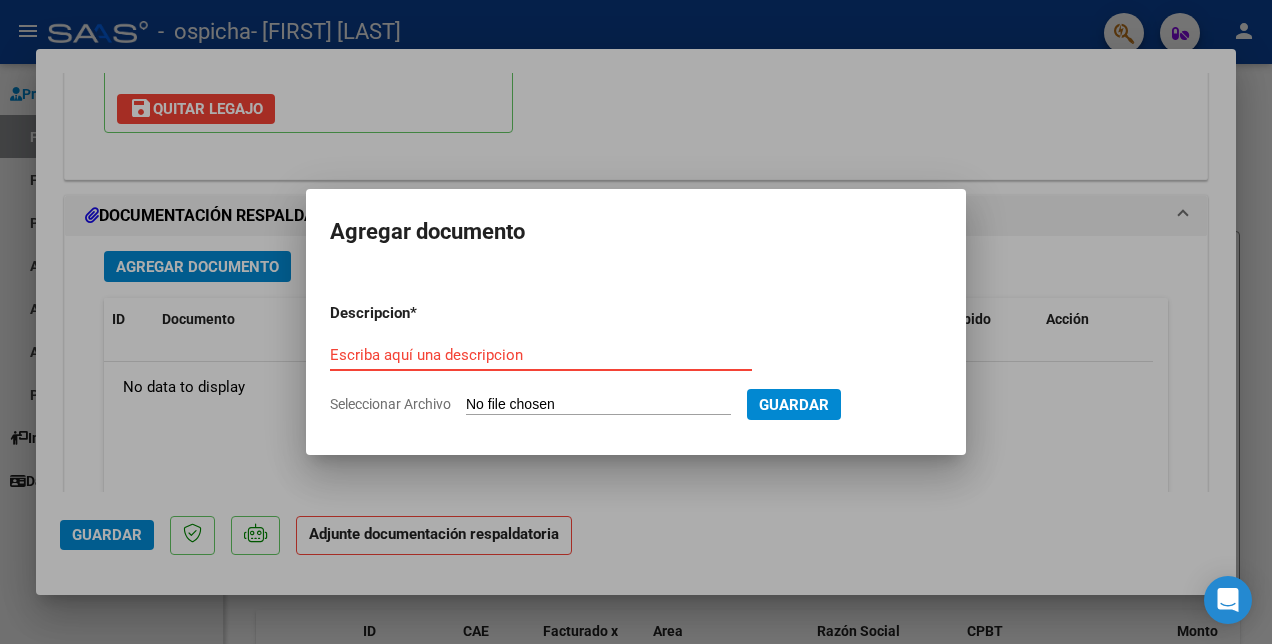 click on "Escriba aquí una descripcion" at bounding box center [541, 355] 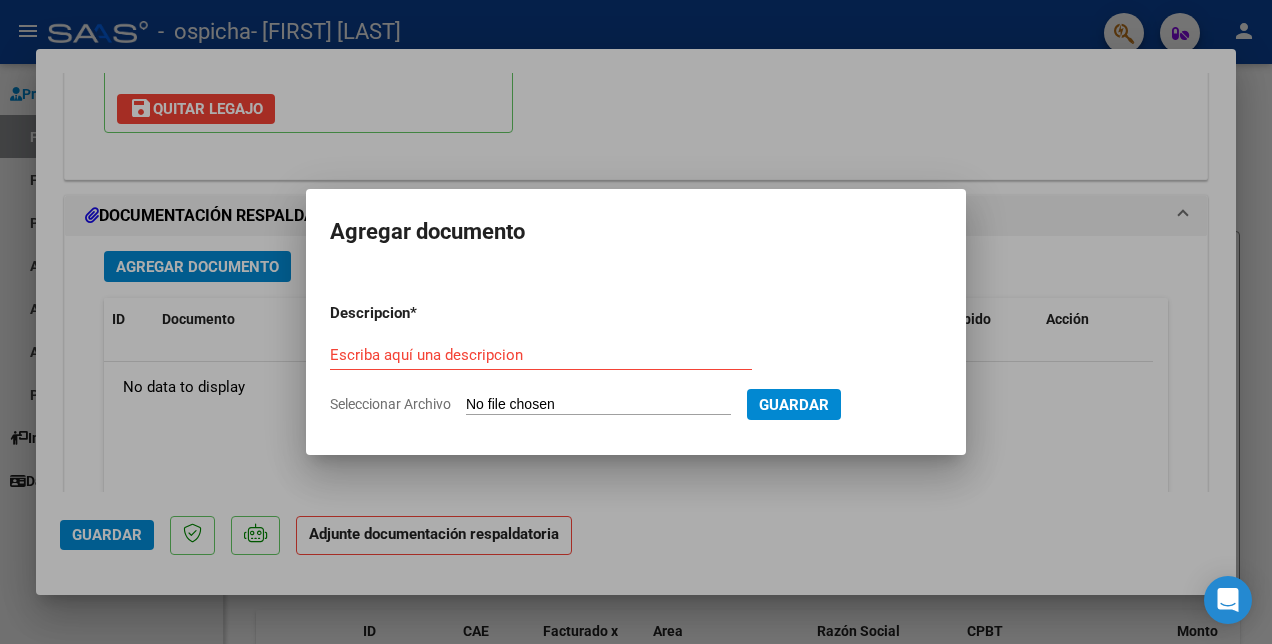 click on "Escriba aquí una descripcion" at bounding box center (541, 355) 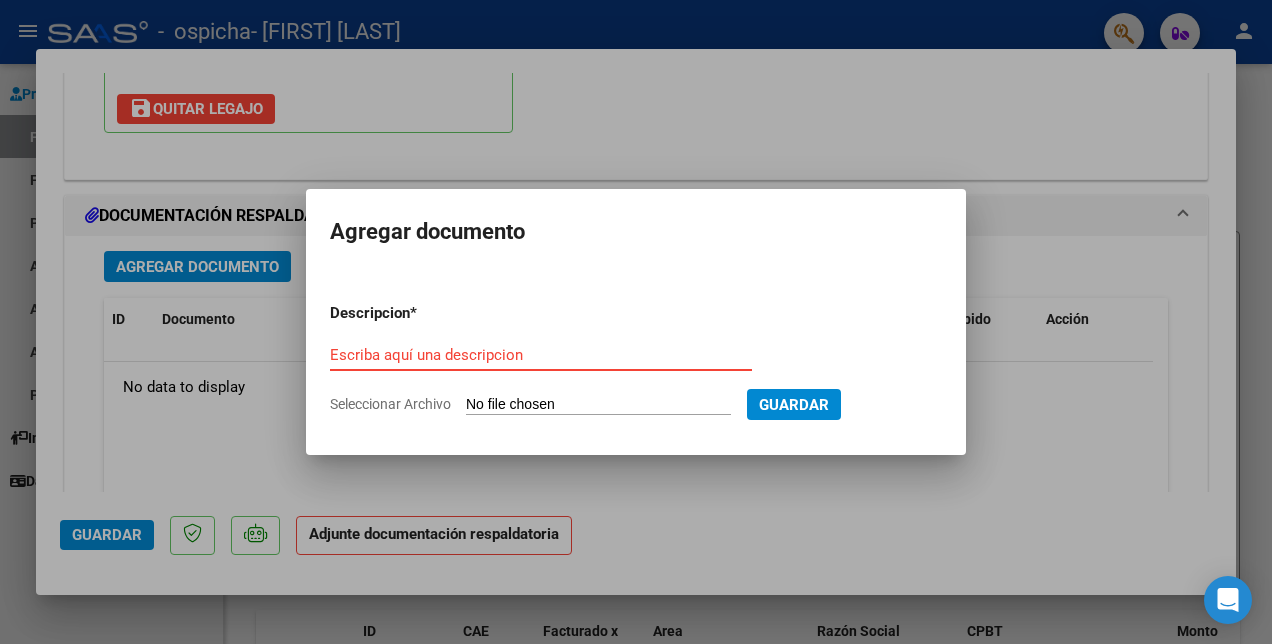 click on "Escriba aquí una descripcion" at bounding box center (541, 355) 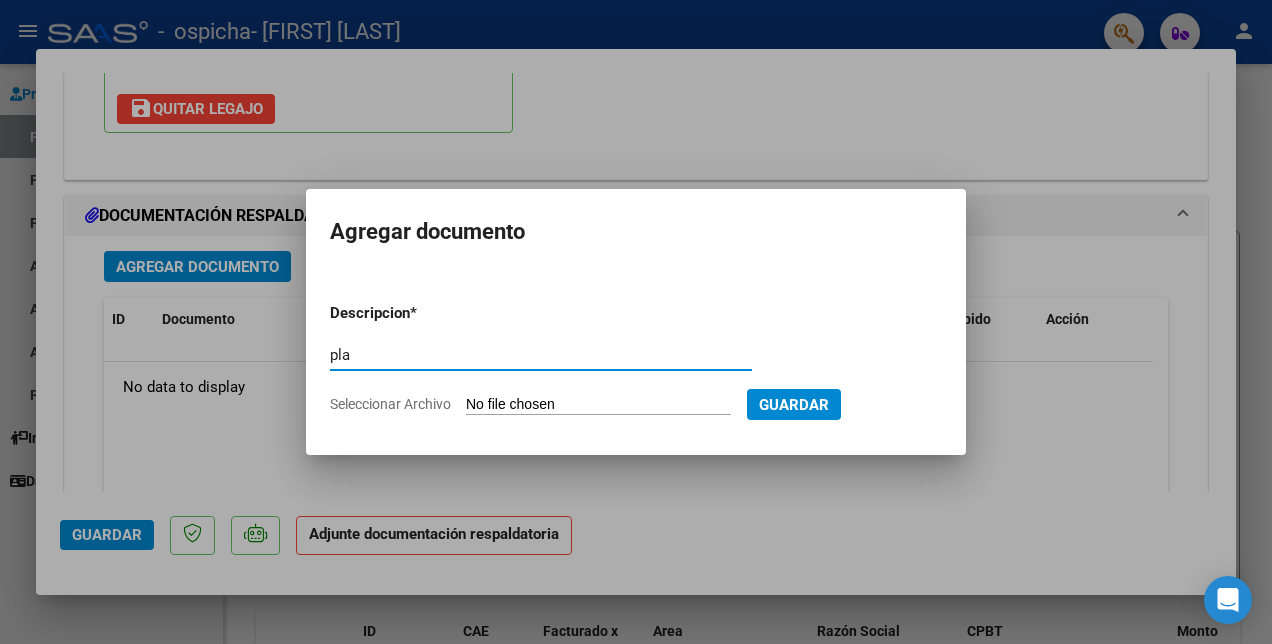 type on "PLANILLA ASISTENCIA" 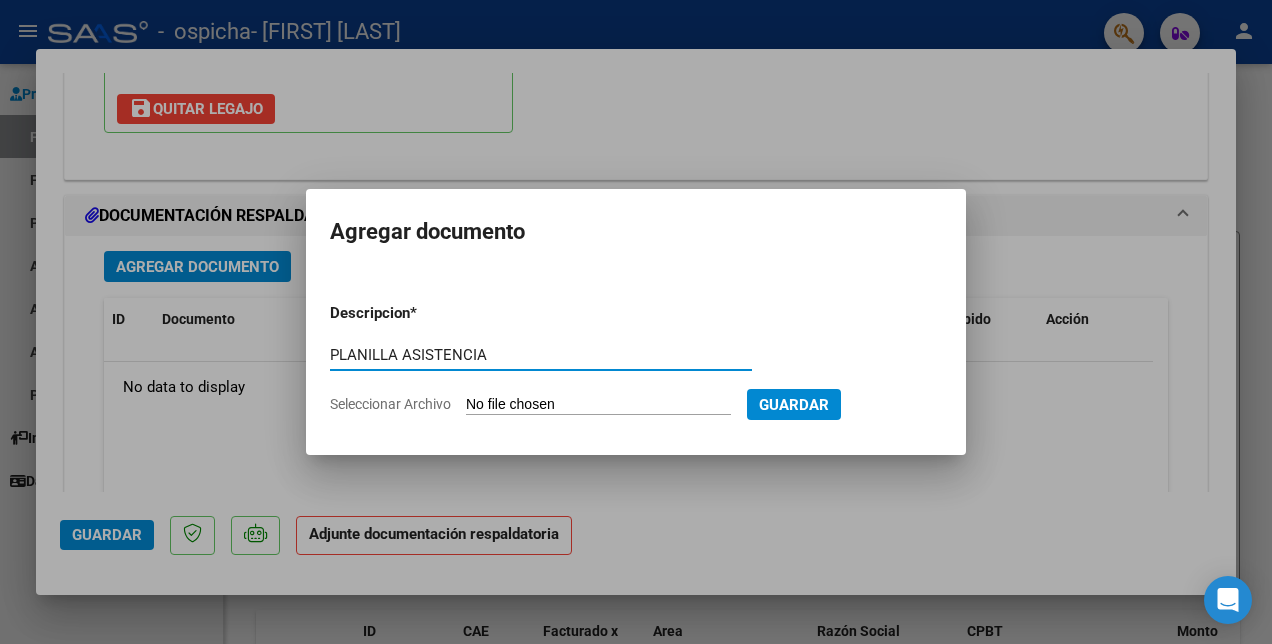 click on "Descripcion  *   PLANILLA ASISTENCIA Escriba aquí una descripcion  Seleccionar Archivo Guardar" at bounding box center [636, 358] 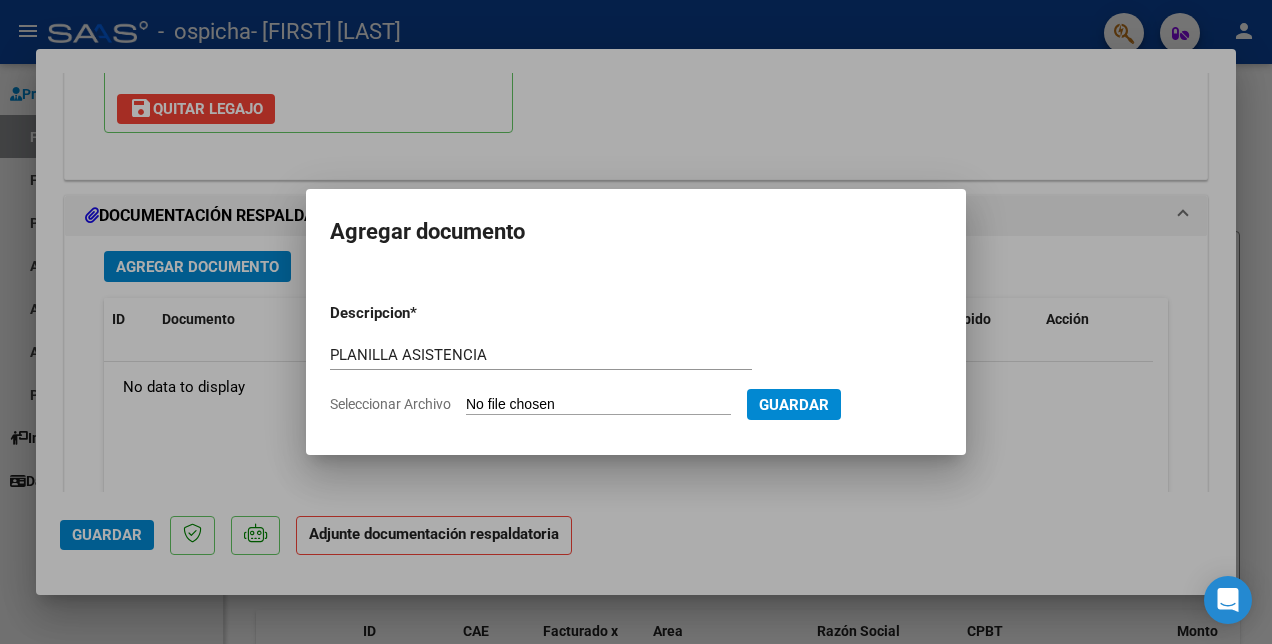 click on "Seleccionar Archivo" at bounding box center [598, 405] 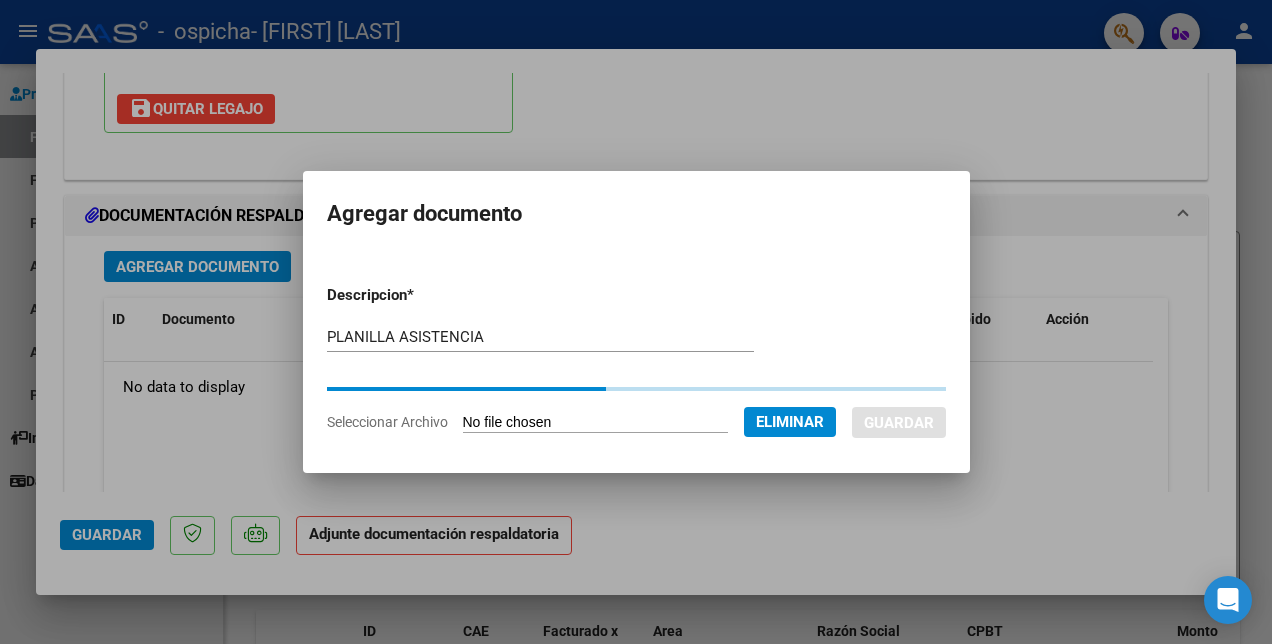 click on "Descripcion  *   PLANILLA ASISTENCIA Escriba aquí una descripcion  Seleccionar Archivo Eliminar Guardar" at bounding box center [636, 358] 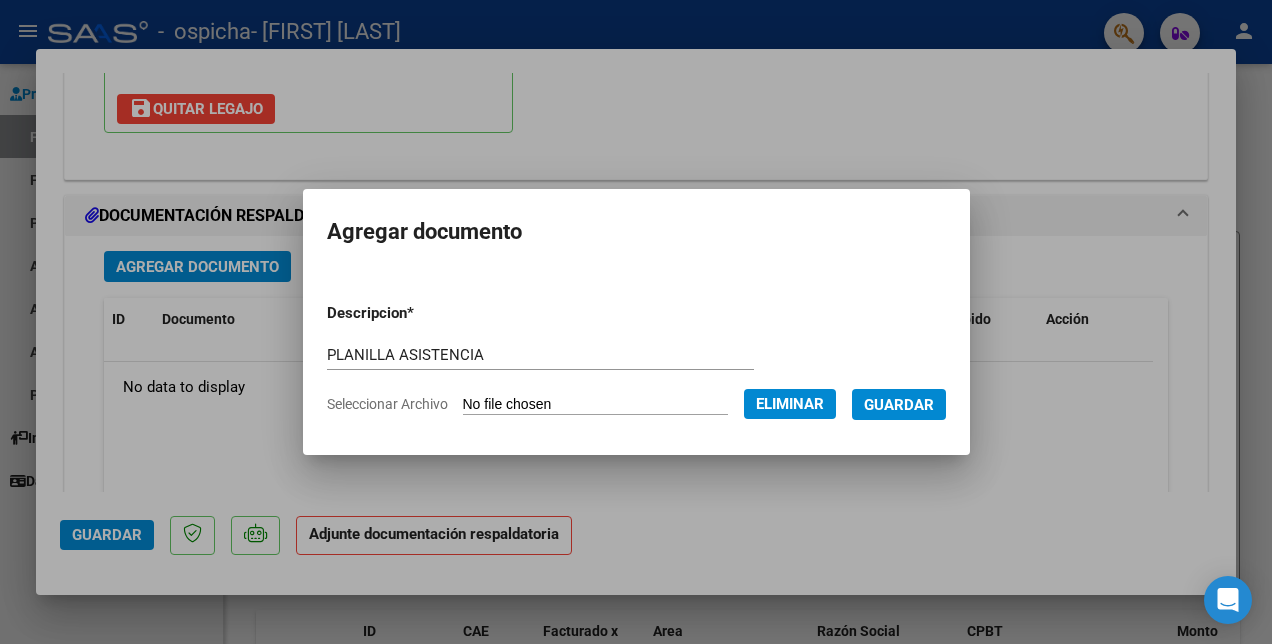 click on "Descripcion  *   PLANILLA ASISTENCIA Escriba aquí una descripcion  Seleccionar Archivo Eliminar Guardar" at bounding box center (636, 358) 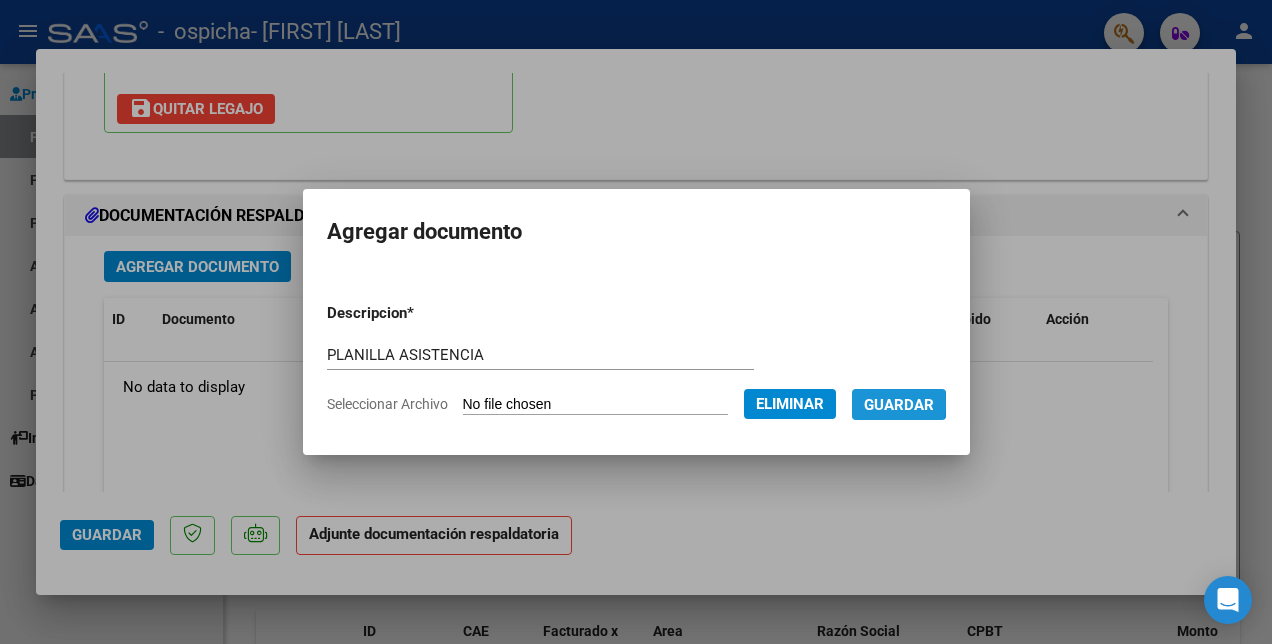 click on "Guardar" at bounding box center [899, 405] 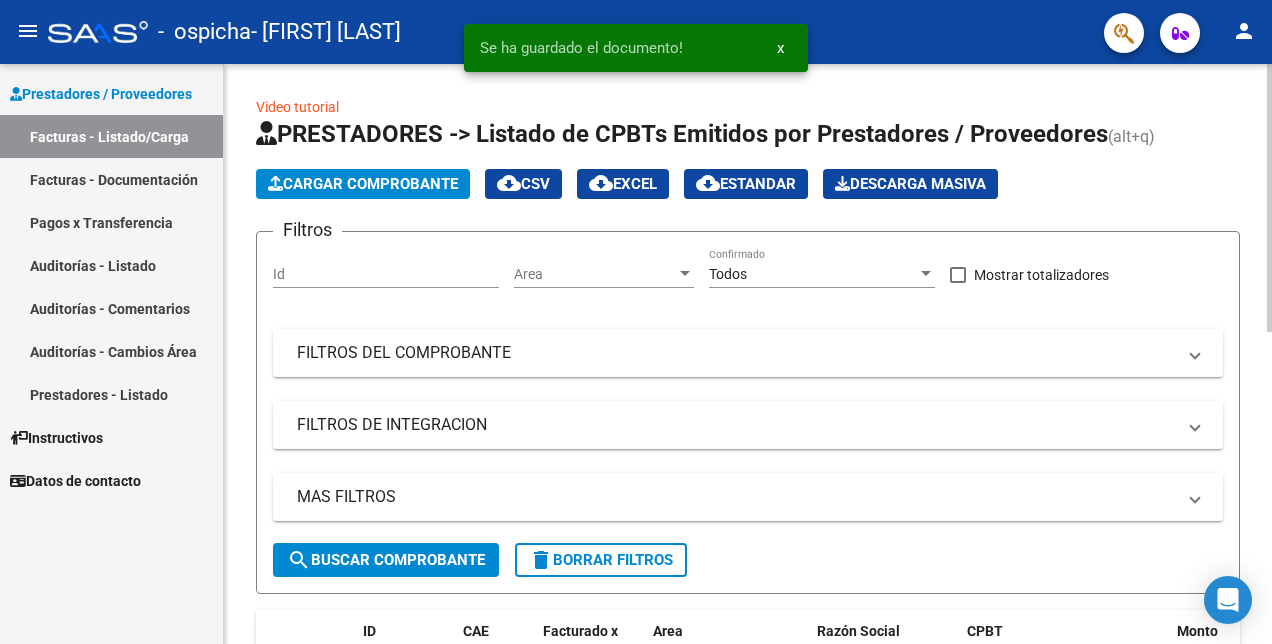 click on "Cargar Comprobante" 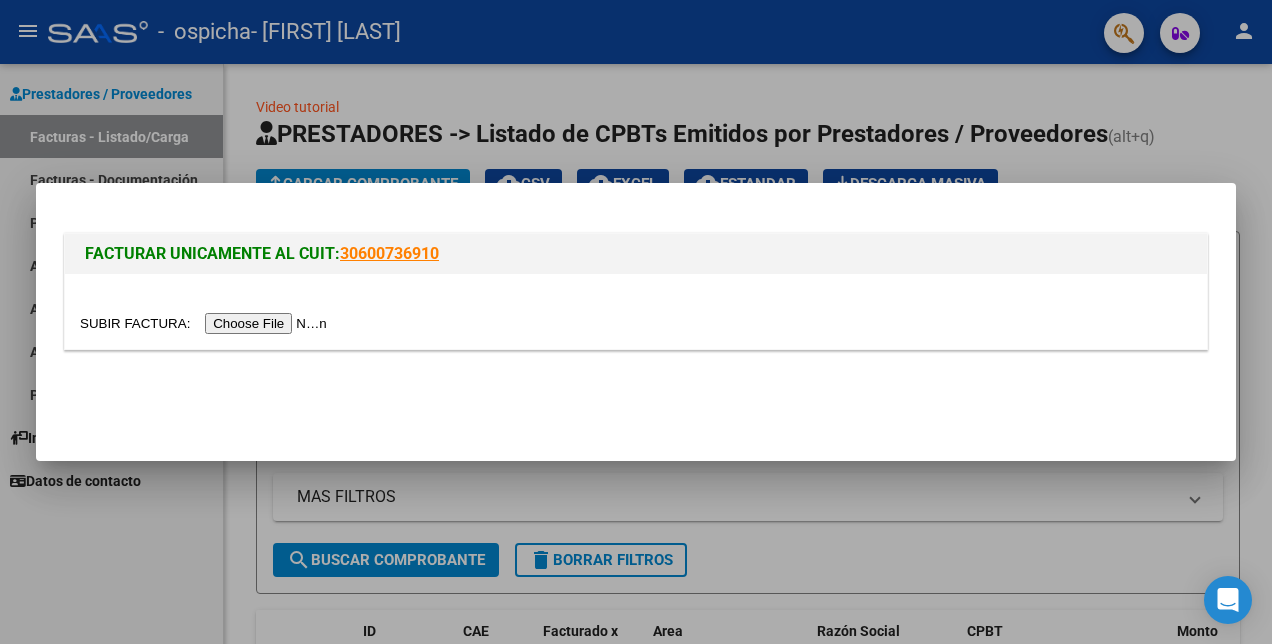 click at bounding box center [206, 323] 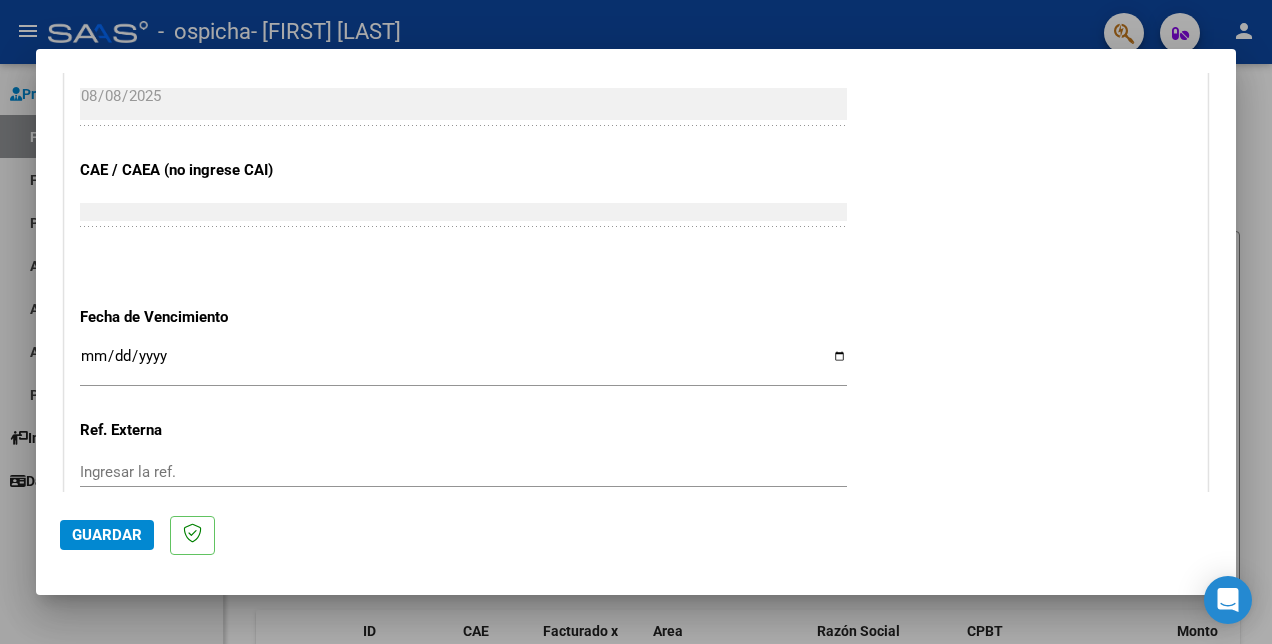 scroll, scrollTop: 1183, scrollLeft: 0, axis: vertical 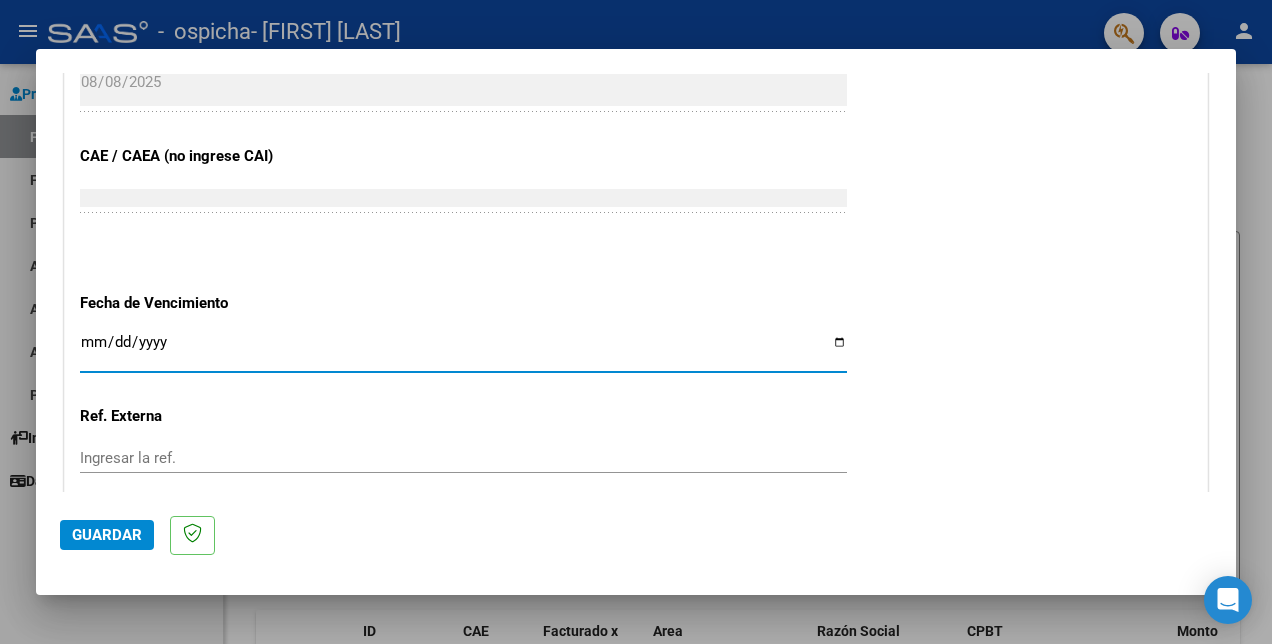 click on "Ingresar la fecha" at bounding box center [463, 350] 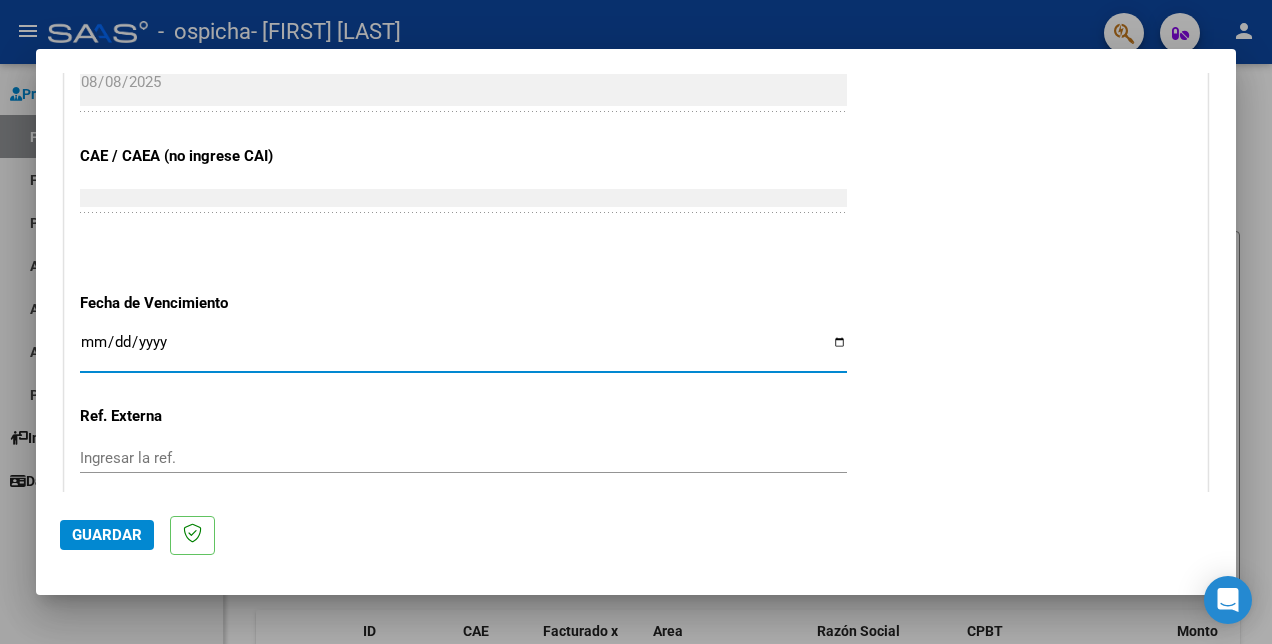 type on "[DATE]" 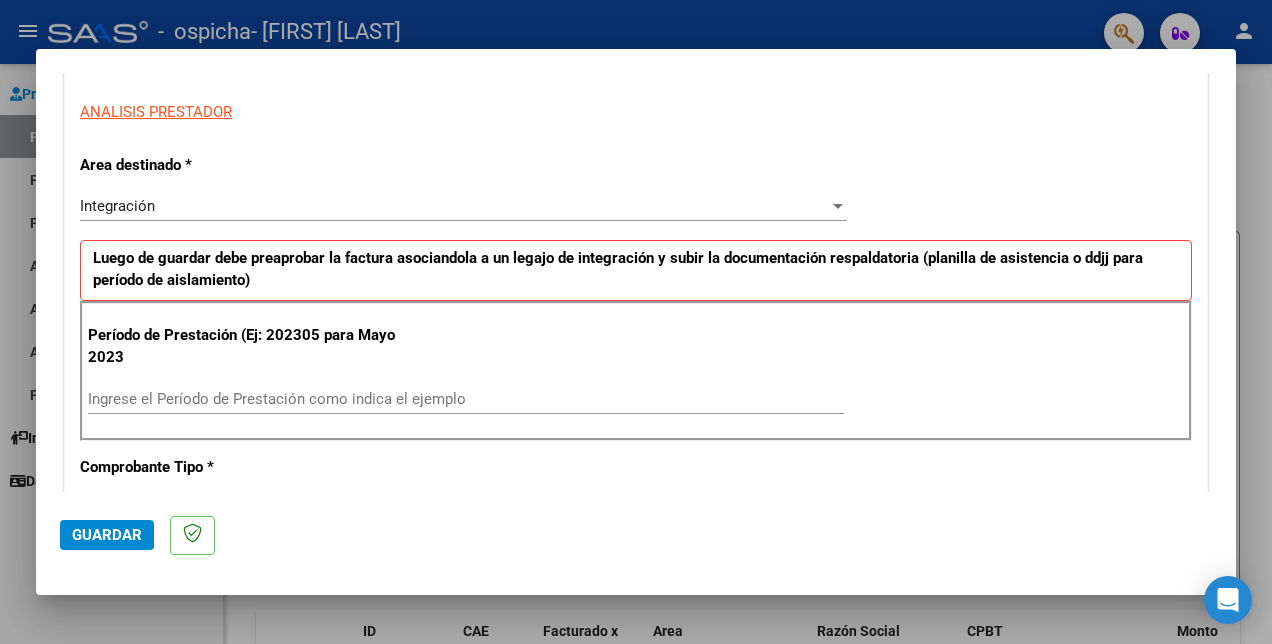 scroll, scrollTop: 369, scrollLeft: 0, axis: vertical 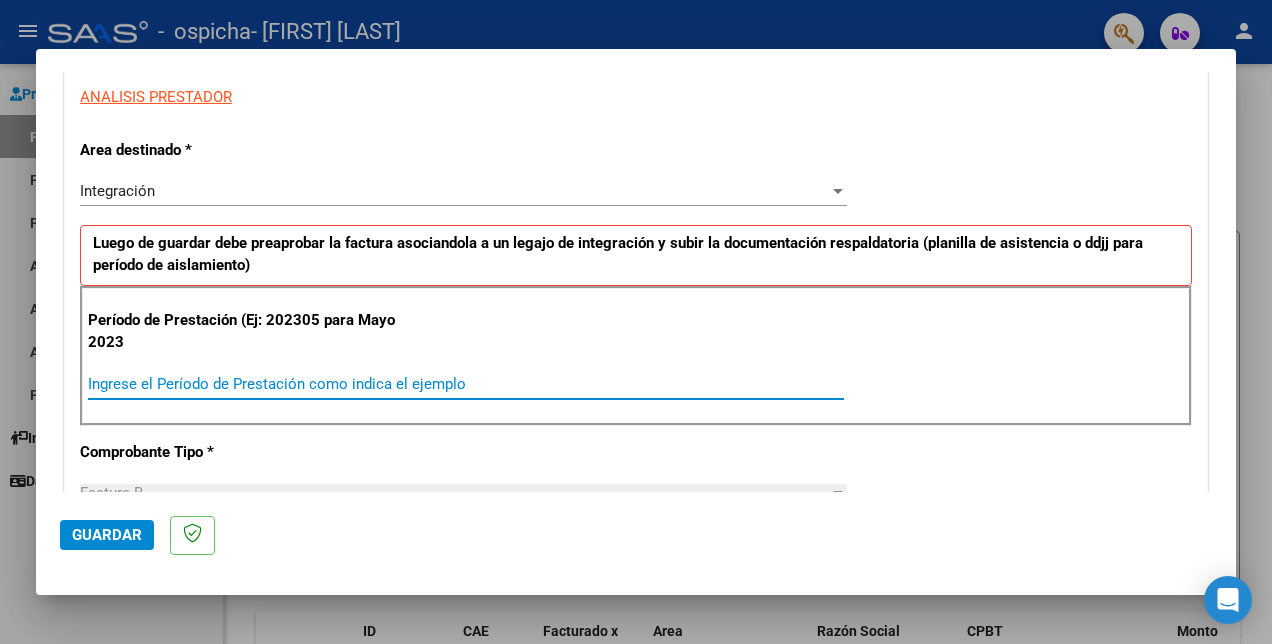 click on "Ingrese el Período de Prestación como indica el ejemplo" at bounding box center (466, 384) 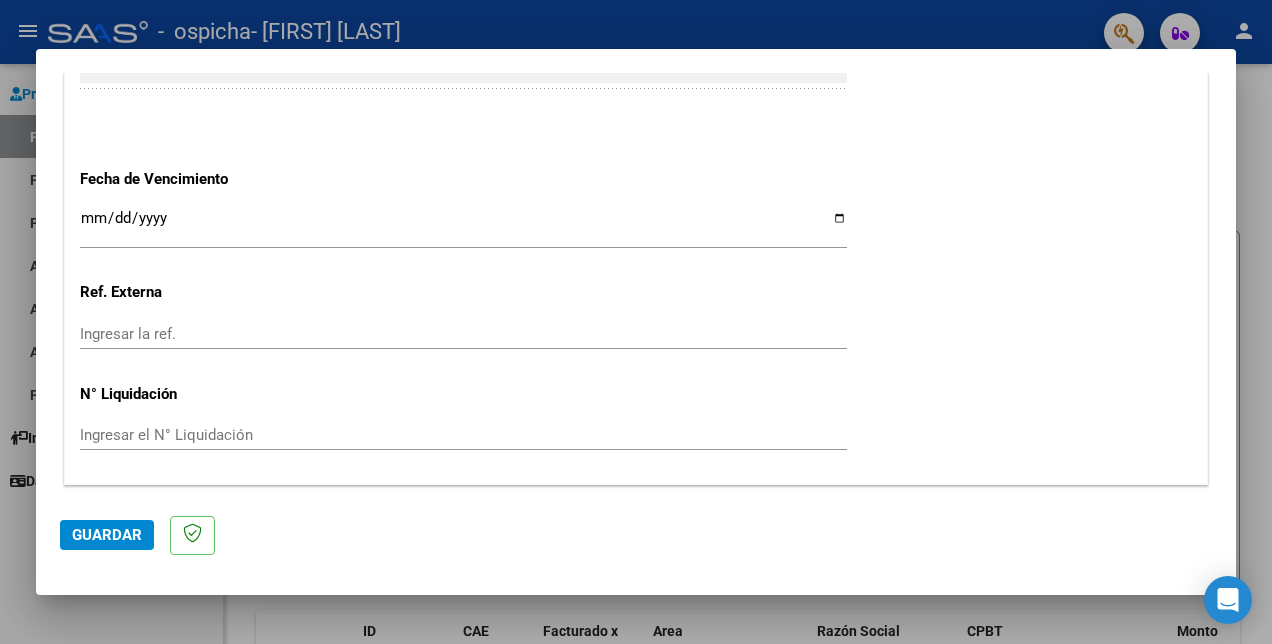 scroll, scrollTop: 1314, scrollLeft: 0, axis: vertical 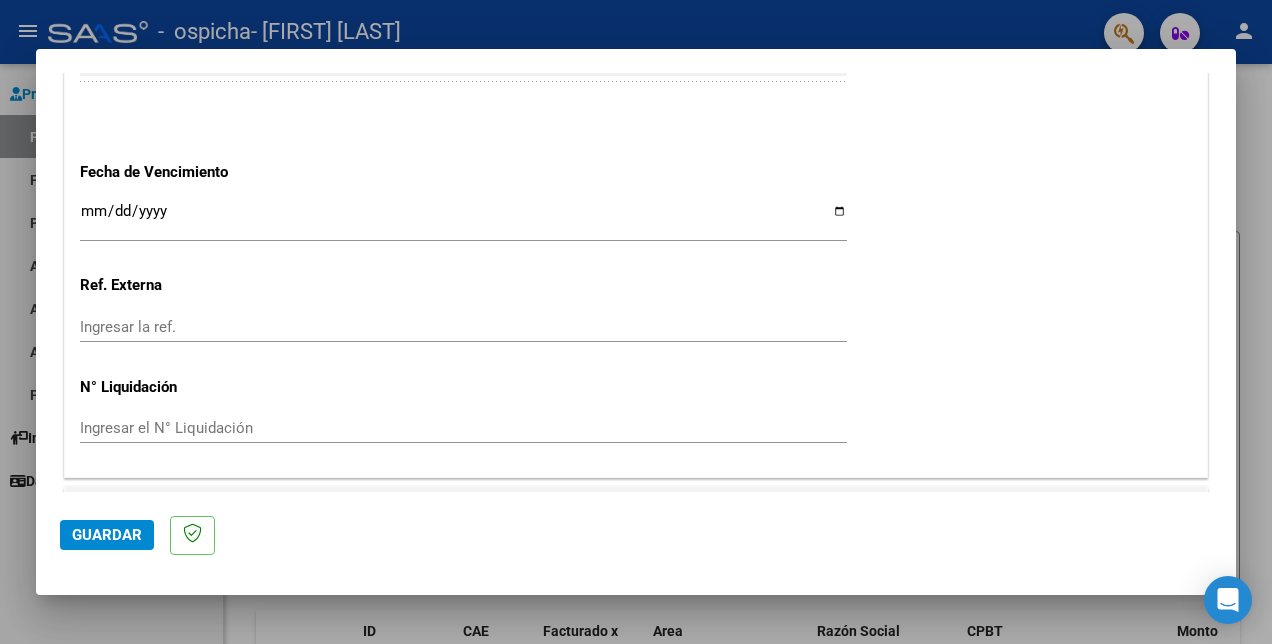 type on "202507" 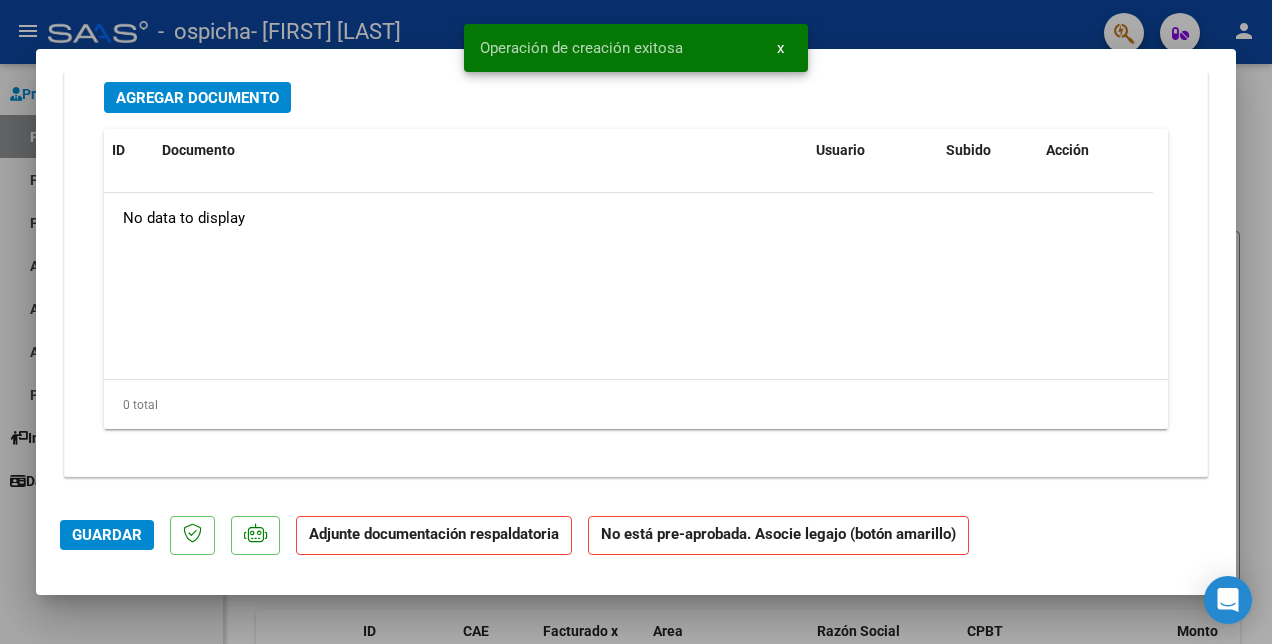 scroll, scrollTop: 1735, scrollLeft: 0, axis: vertical 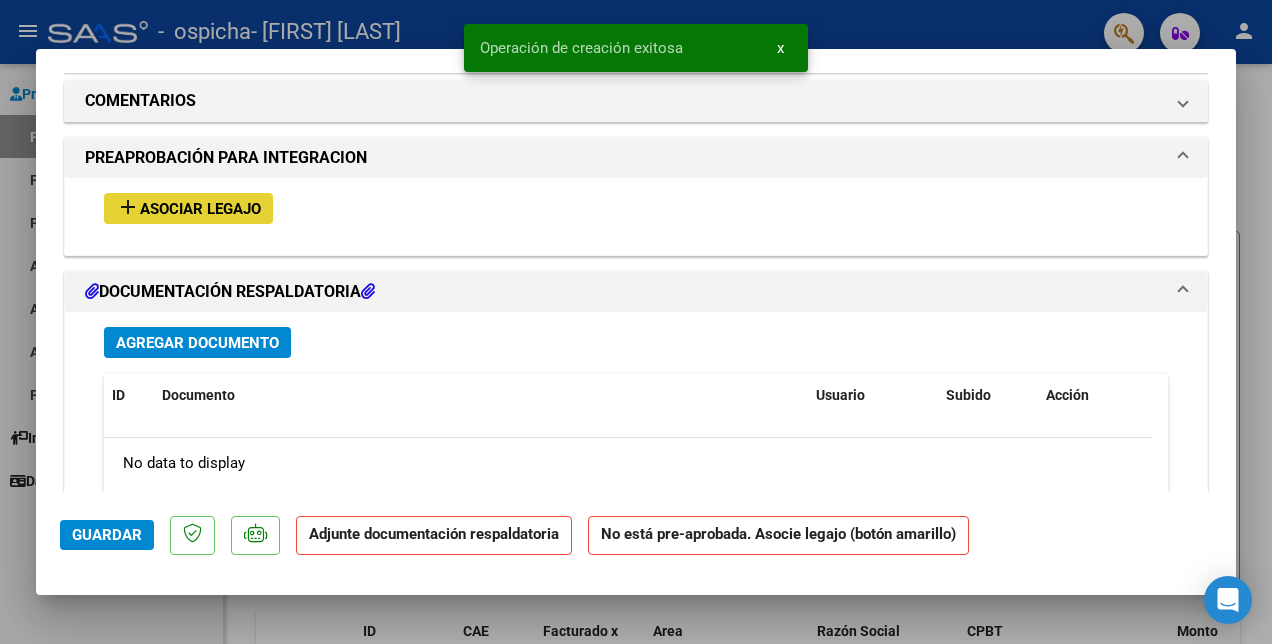 click on "Asociar Legajo" at bounding box center [200, 209] 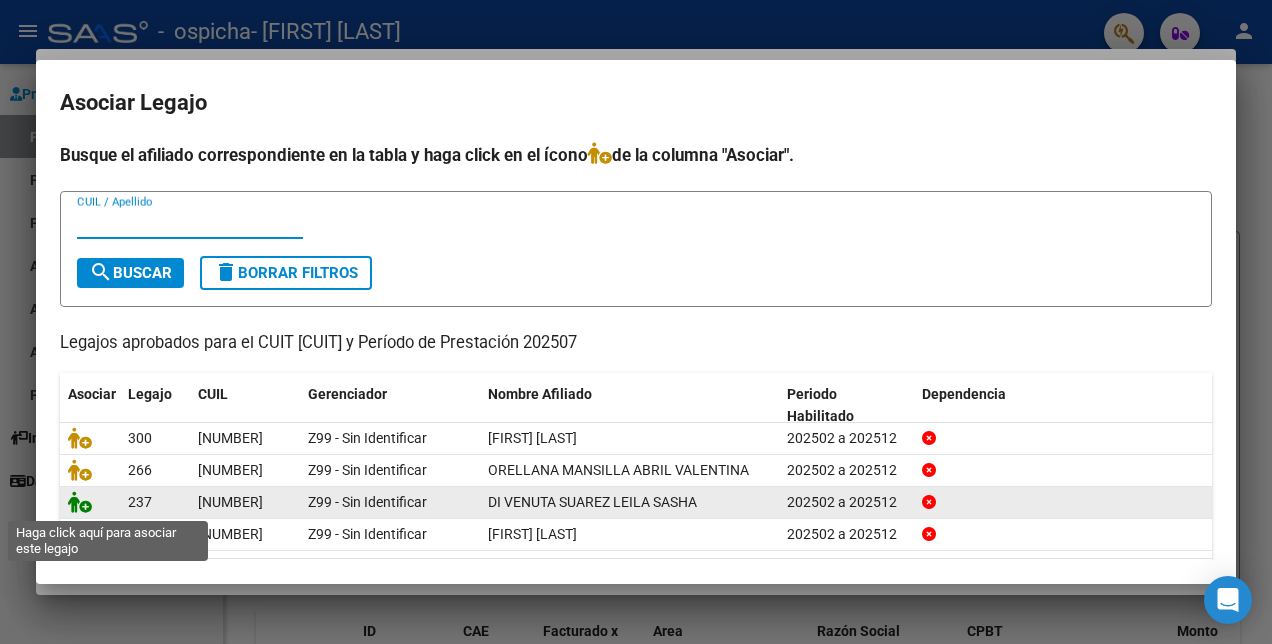 click 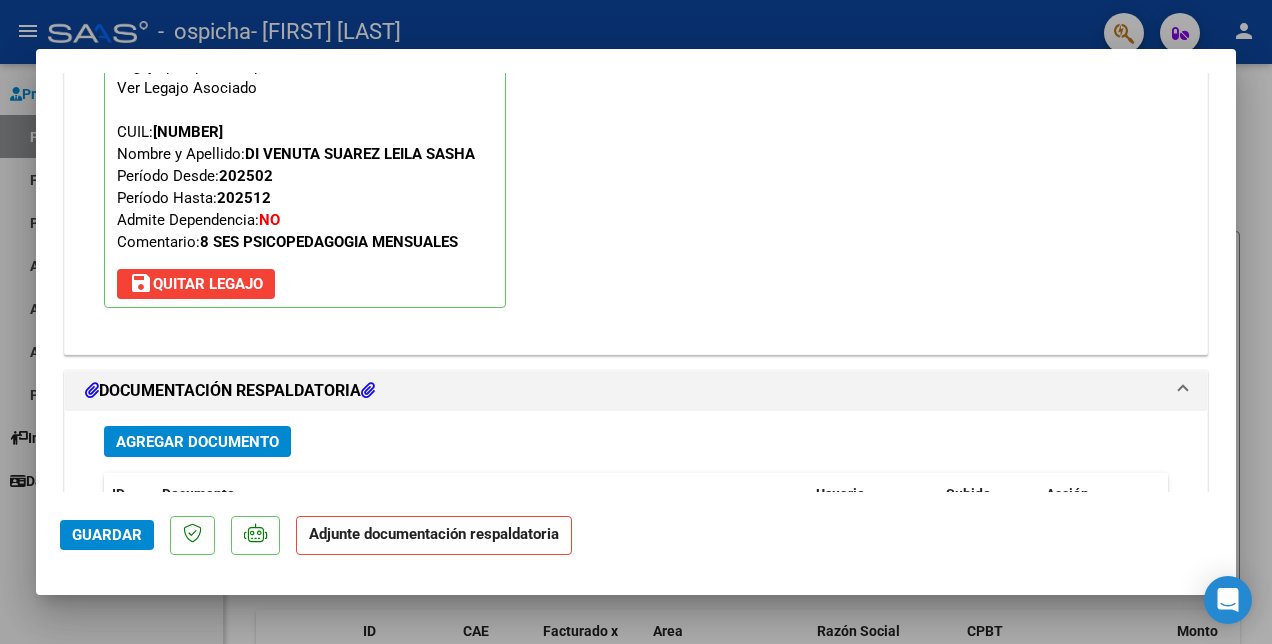 scroll, scrollTop: 1977, scrollLeft: 0, axis: vertical 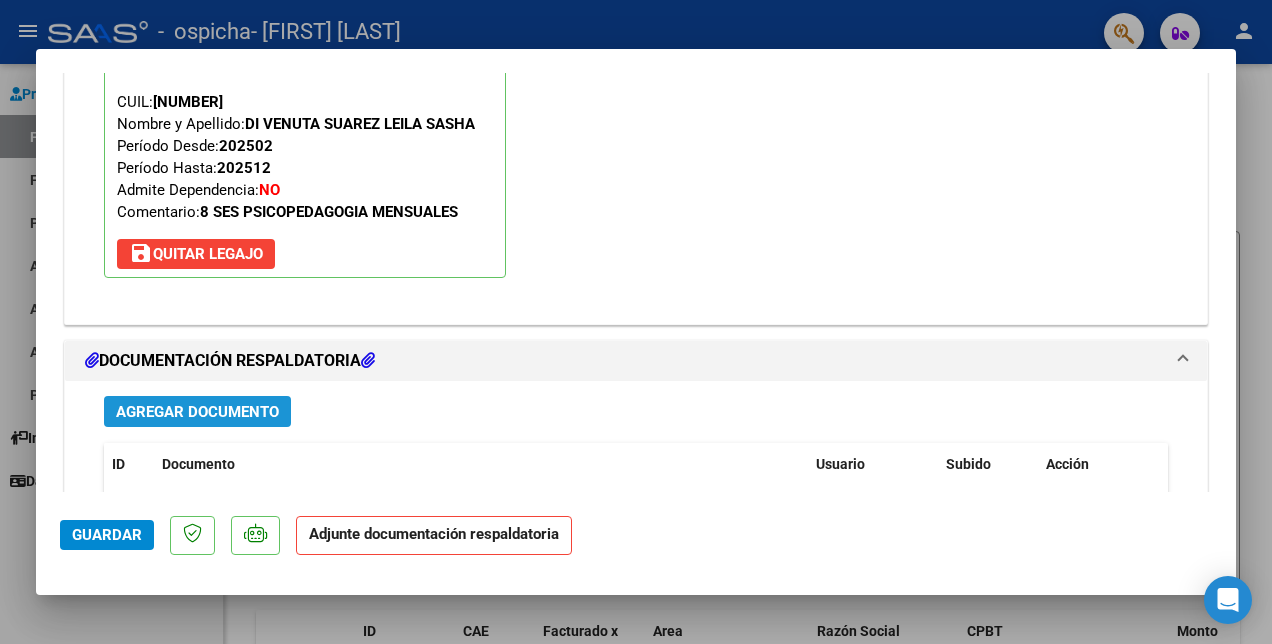 click on "Agregar Documento" at bounding box center [197, 412] 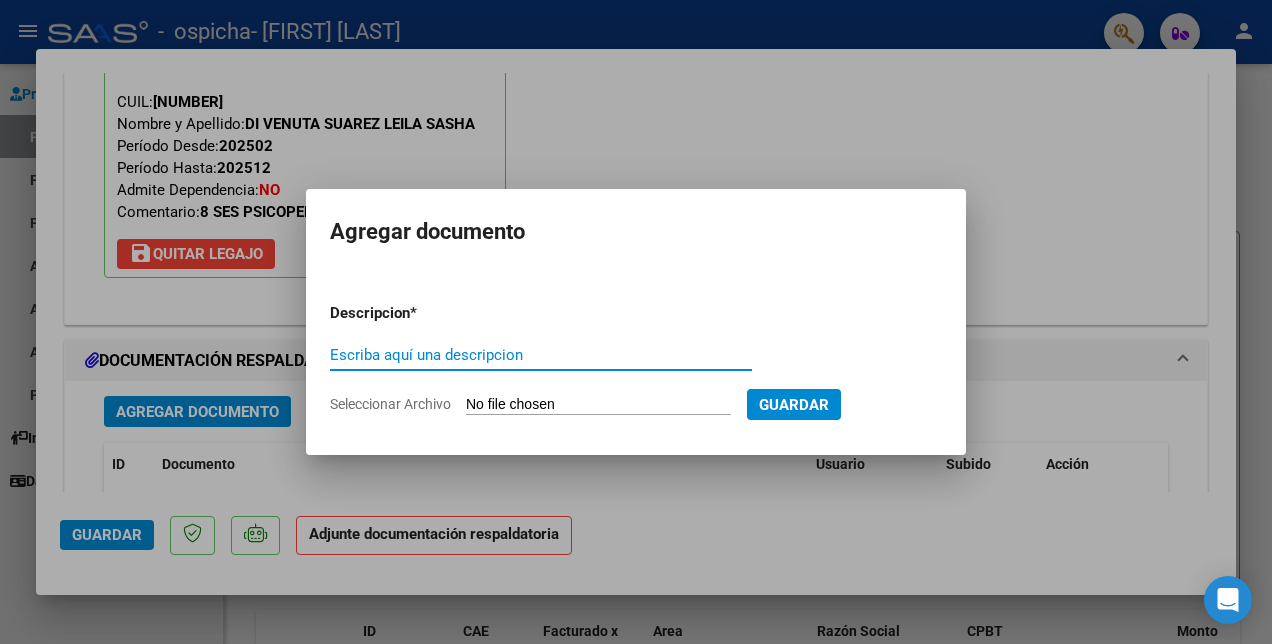 click on "Escriba aquí una descripcion" at bounding box center [541, 355] 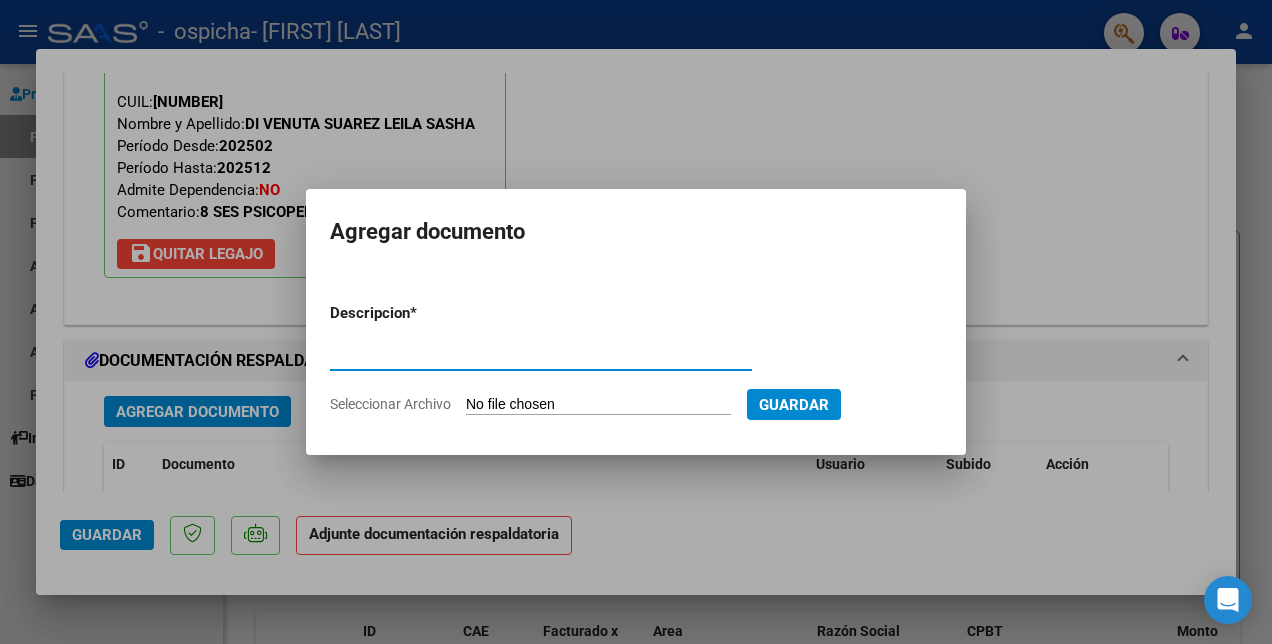 type on "PLANILLA ASISTENCIA" 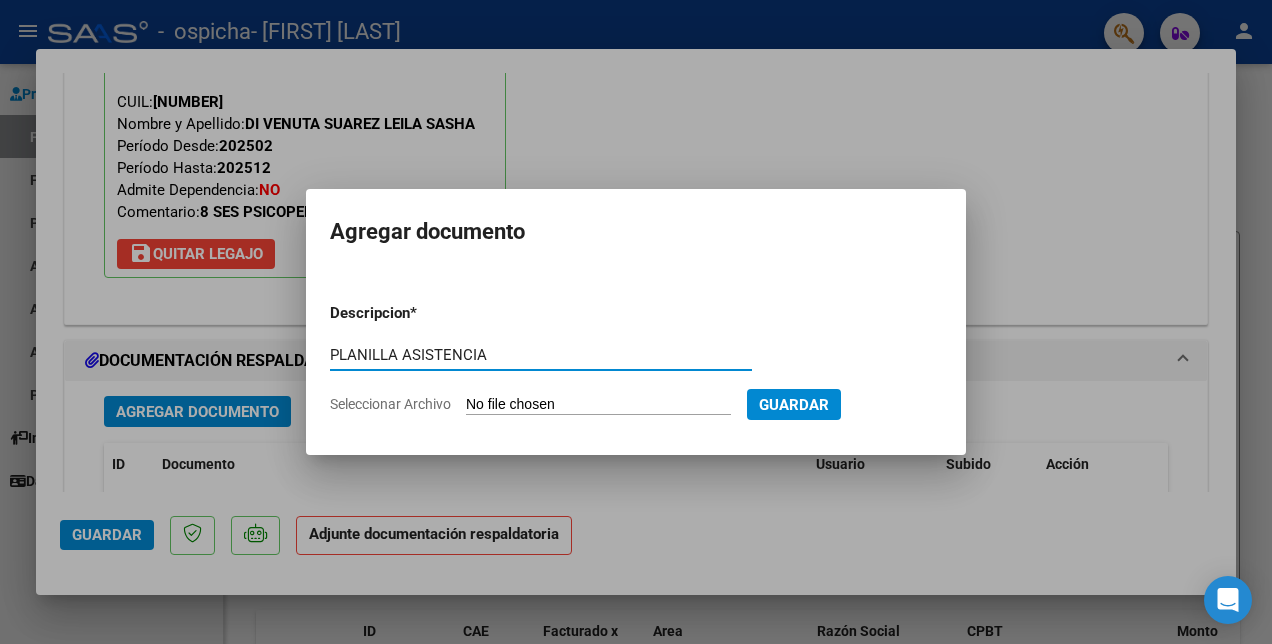 click on "Seleccionar Archivo" at bounding box center (598, 405) 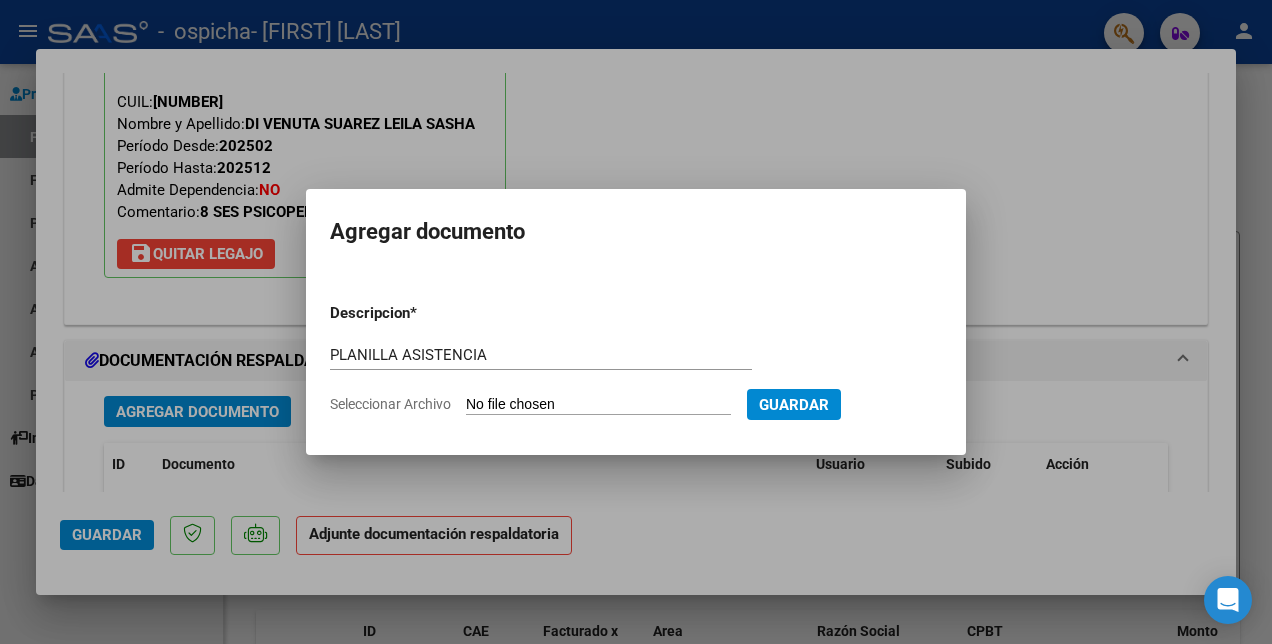 type on "C:\fakepath\[NAME].pdf" 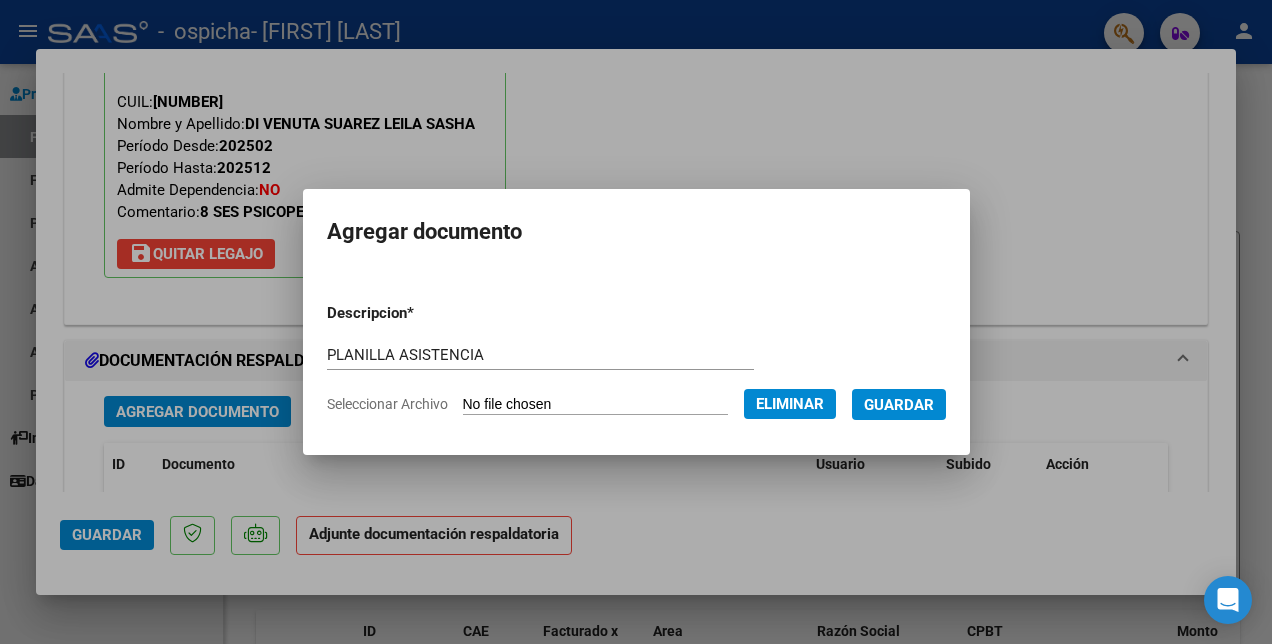 click on "Guardar" at bounding box center [899, 405] 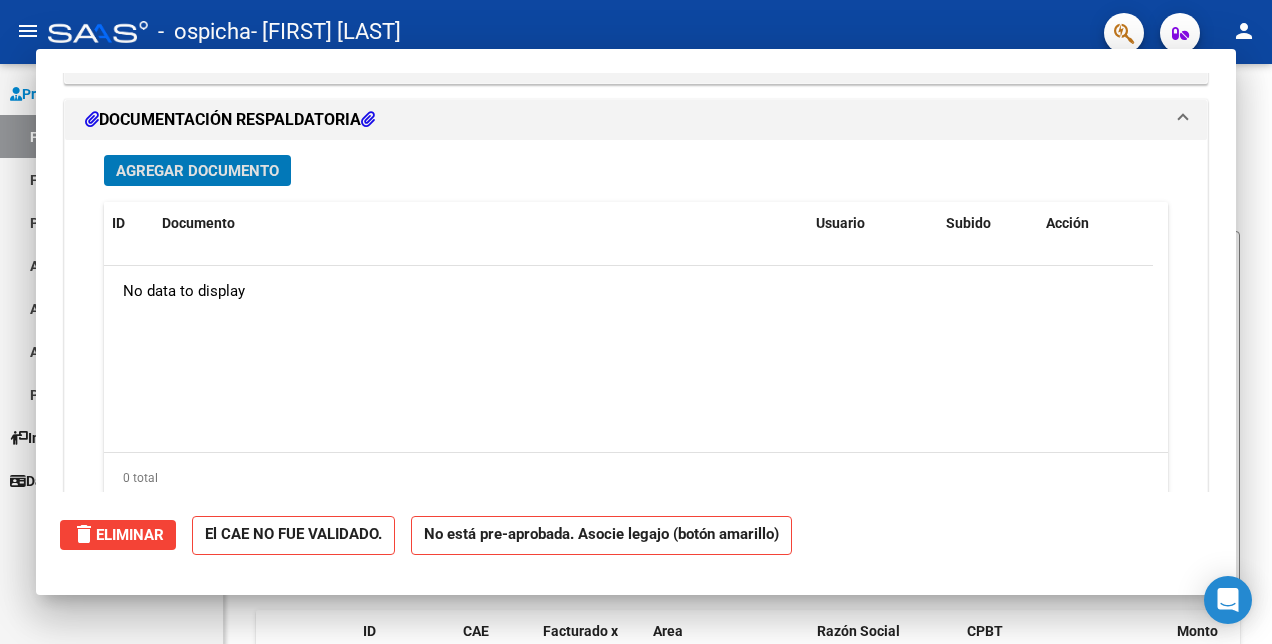 scroll, scrollTop: 0, scrollLeft: 0, axis: both 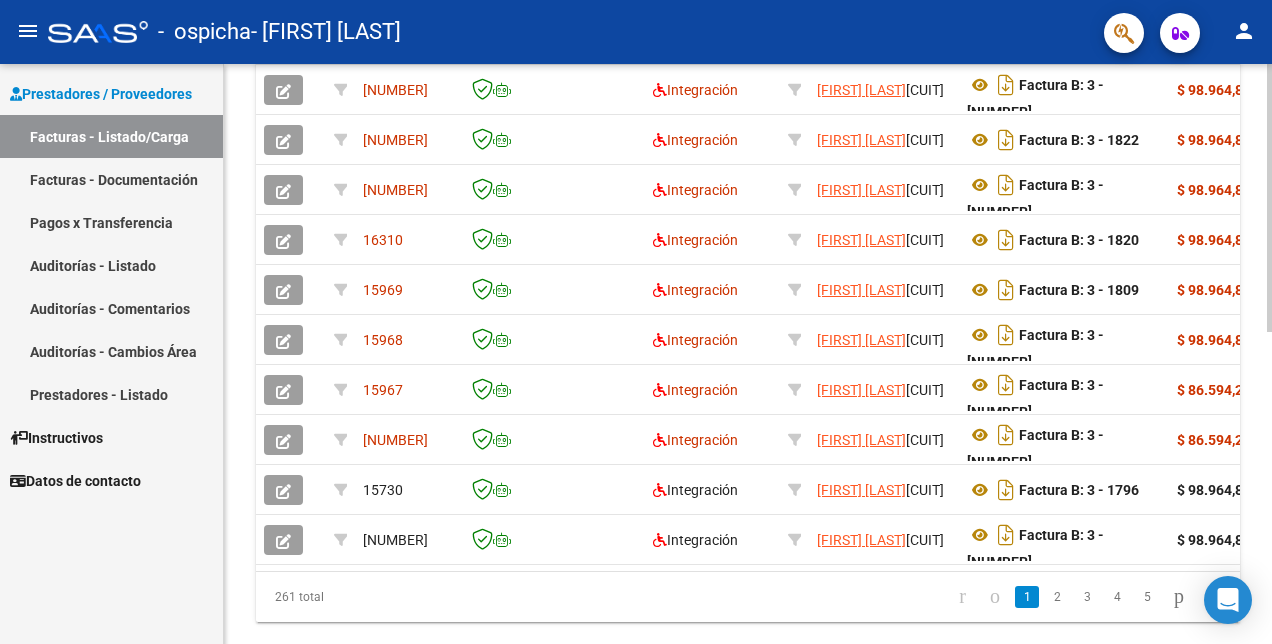 click on "Video tutorial   PRESTADORES -> Listado de CPBTs Emitidos por Prestadores / Proveedores (alt+q)   Cargar Comprobante
cloud_download  CSV  cloud_download  EXCEL  cloud_download  Estandar   Descarga Masiva
Filtros Id Area Area Todos Confirmado   Mostrar totalizadores   FILTROS DEL COMPROBANTE  Comprobante Tipo Comprobante Tipo Start date – End date Fec. Comprobante Desde / Hasta Días Emisión Desde(cant. días) Días Emisión Hasta(cant. días) CUIT / Razón Social Pto. Venta Nro. Comprobante Código SSS CAE Válido CAE Válido Todos Cargado Módulo Hosp. Todos Tiene facturacion Apócrifa Hospital Refes  FILTROS DE INTEGRACION  Período De Prestación Campos del Archivo de Rendición Devuelto x SSS (dr_envio) Todos Rendido x SSS (dr_envio) Tipo de Registro Tipo de Registro Período Presentación Período Presentación Campos del Legajo Asociado (preaprobación) Afiliado Legajo (cuil/nombre) Todos Solo facturas preaprobadas  MAS FILTROS  Todos Con Doc. Respaldatoria Todos Con Trazabilidad Todos – – 0" 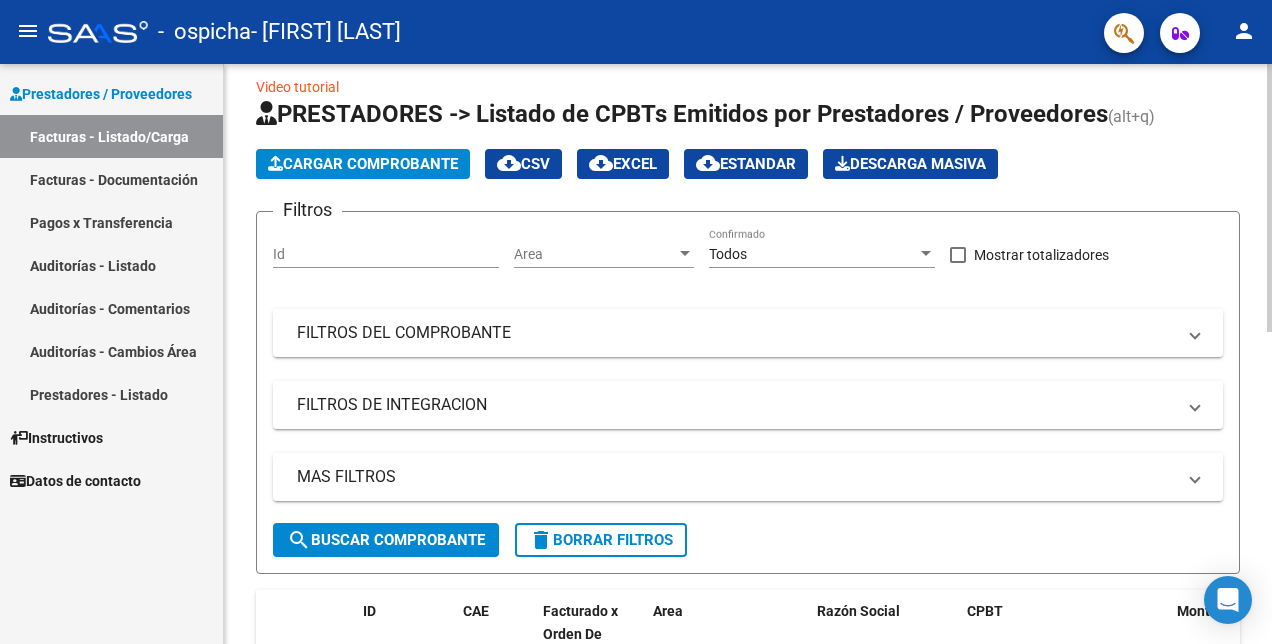 click on "Video tutorial   PRESTADORES -> Listado de CPBTs Emitidos por Prestadores / Proveedores (alt+q)   Cargar Comprobante
cloud_download  CSV  cloud_download  EXCEL  cloud_download  Estandar   Descarga Masiva
Filtros Id Area Area Todos Confirmado   Mostrar totalizadores   FILTROS DEL COMPROBANTE  Comprobante Tipo Comprobante Tipo Start date – End date Fec. Comprobante Desde / Hasta Días Emisión Desde(cant. días) Días Emisión Hasta(cant. días) CUIT / Razón Social Pto. Venta Nro. Comprobante Código SSS CAE Válido CAE Válido Todos Cargado Módulo Hosp. Todos Tiene facturacion Apócrifa Hospital Refes  FILTROS DE INTEGRACION  Período De Prestación Campos del Archivo de Rendición Devuelto x SSS (dr_envio) Todos Rendido x SSS (dr_envio) Tipo de Registro Tipo de Registro Período Presentación Período Presentación Campos del Legajo Asociado (preaprobación) Afiliado Legajo (cuil/nombre) Todos Solo facturas preaprobadas  MAS FILTROS  Todos Con Doc. Respaldatoria Todos Con Trazabilidad Todos – – 0" 